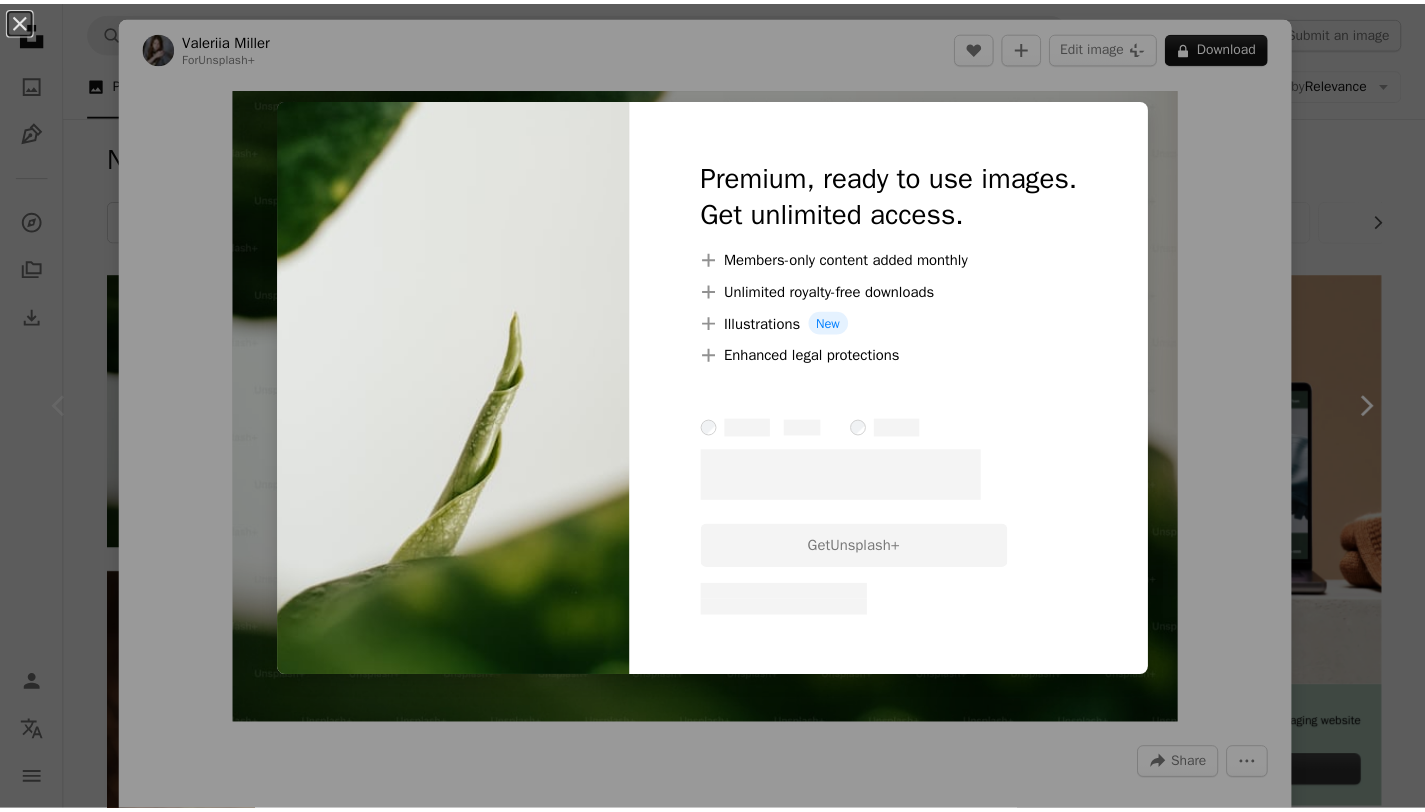 scroll, scrollTop: 0, scrollLeft: 0, axis: both 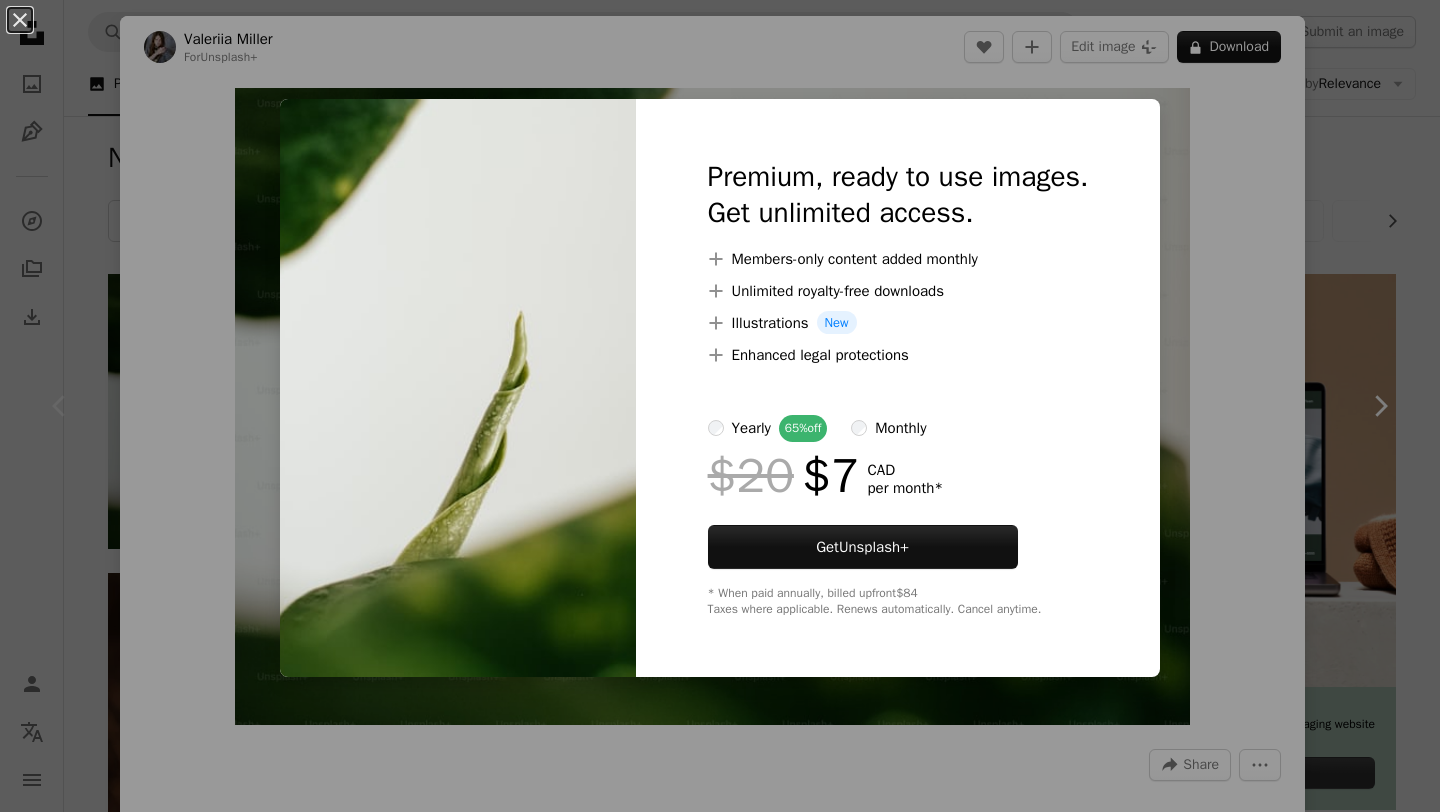click on "An X shape Premium, ready to use images. Get unlimited access. A plus sign Members-only content added monthly A plus sign Unlimited royalty-free downloads A plus sign Illustrations  New A plus sign Enhanced legal protections yearly 65%  off monthly $20   $7 CAD per month * Get  Unsplash+ * When paid annually, billed upfront  $84 Taxes where applicable. Renews automatically. Cancel anytime." at bounding box center [720, 406] 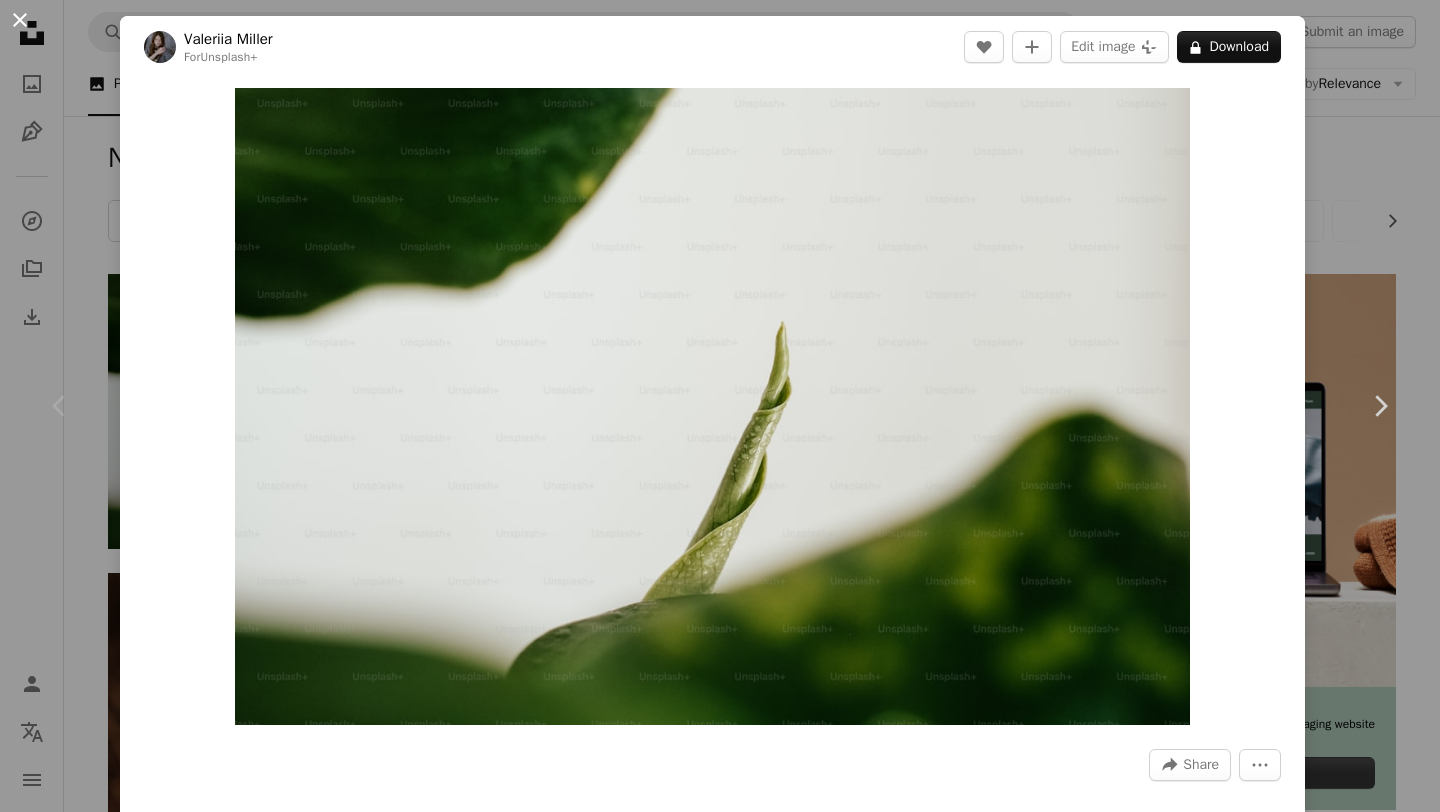 click on "An X shape" at bounding box center (20, 20) 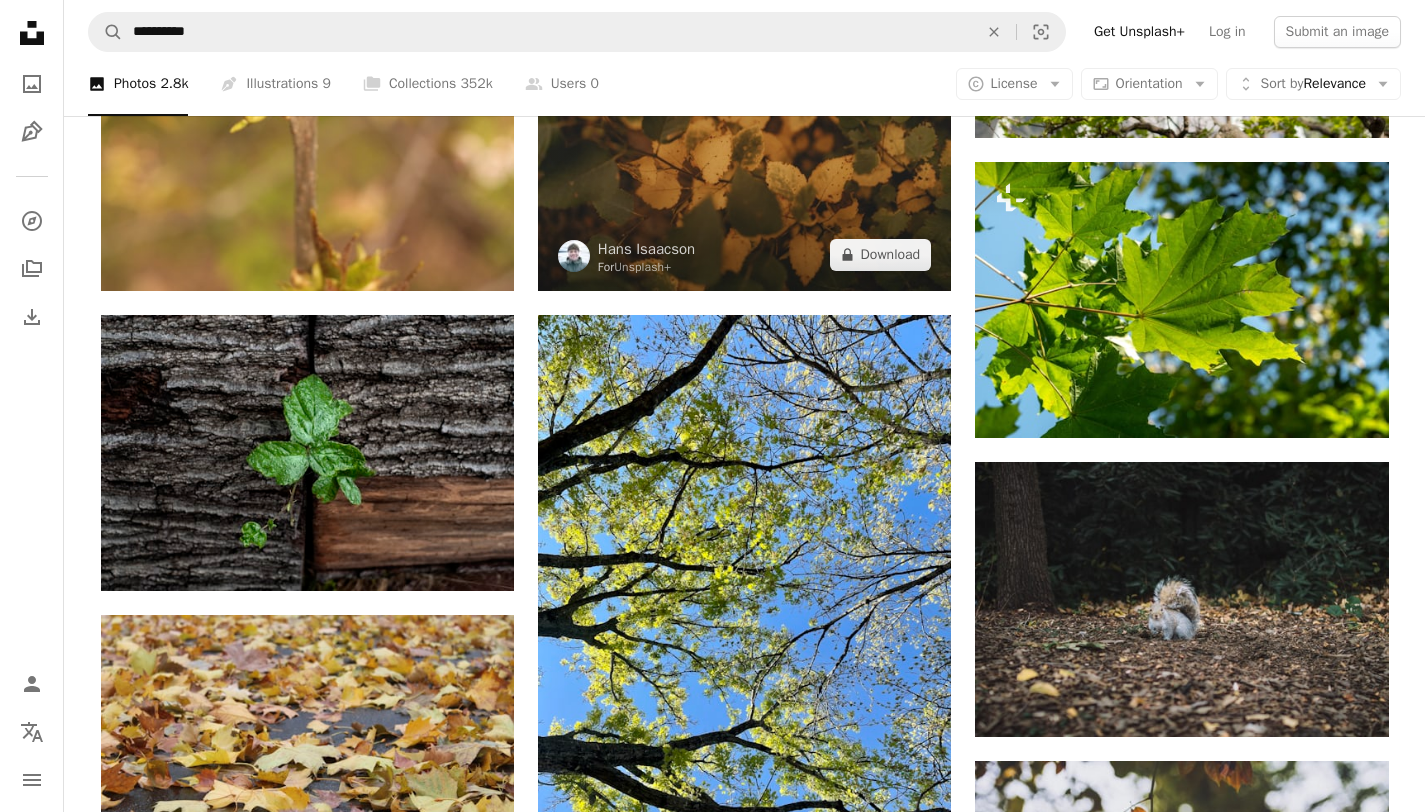 scroll, scrollTop: 1847, scrollLeft: 0, axis: vertical 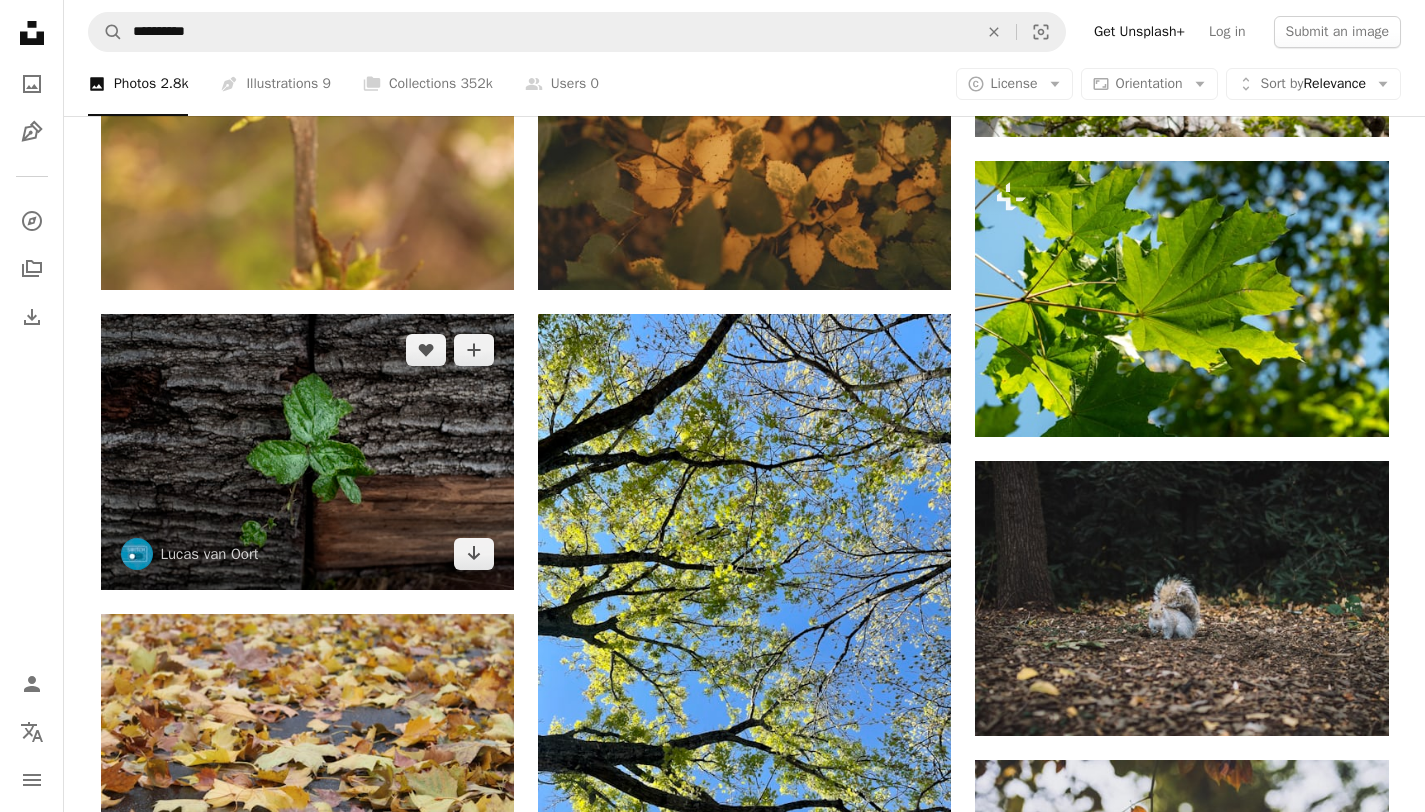 click at bounding box center [307, 452] 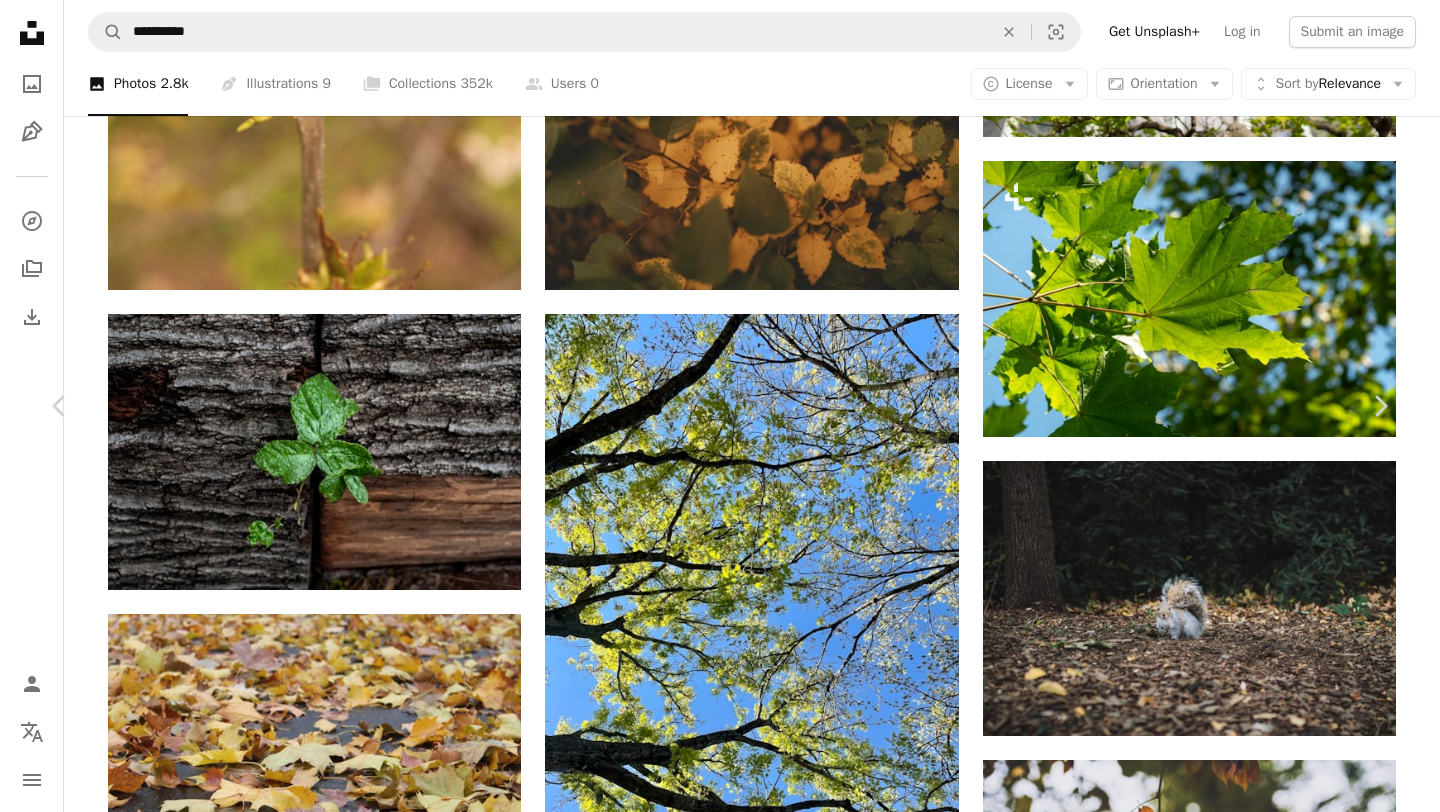 click on "Download free" at bounding box center [1191, 5723] 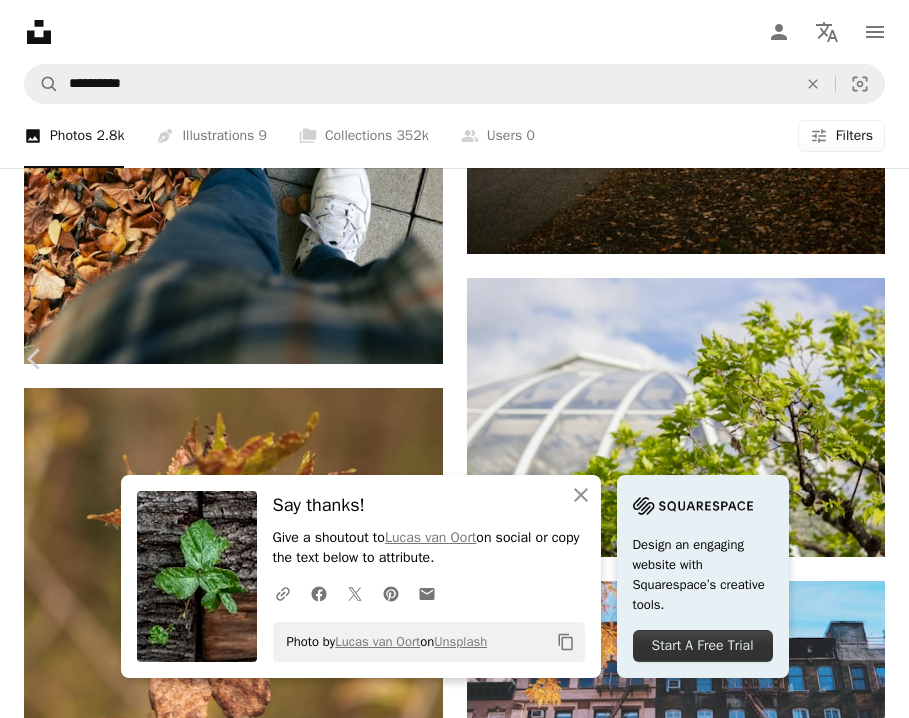 click on "An X shape" at bounding box center [20, 20] 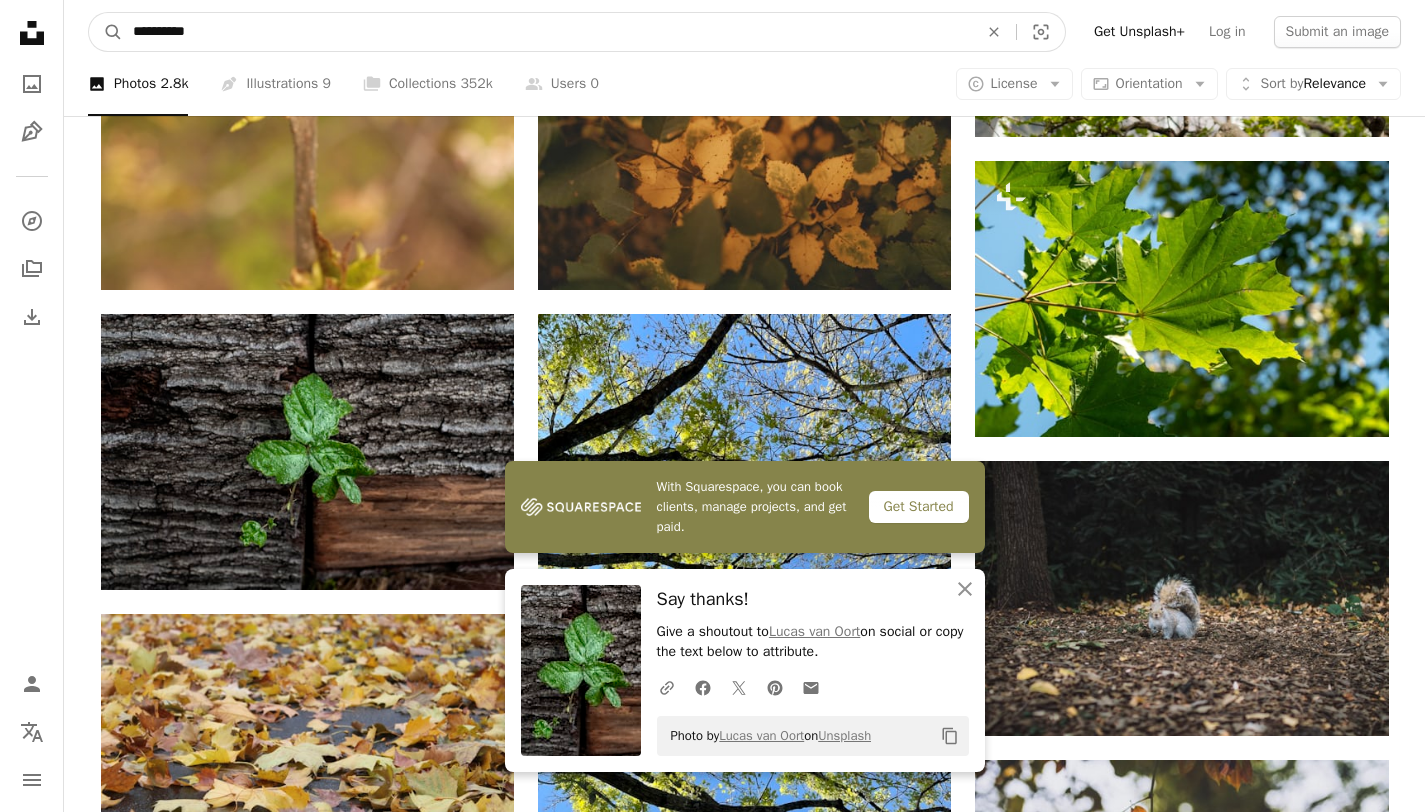 drag, startPoint x: 331, startPoint y: 27, endPoint x: 84, endPoint y: 17, distance: 247.20235 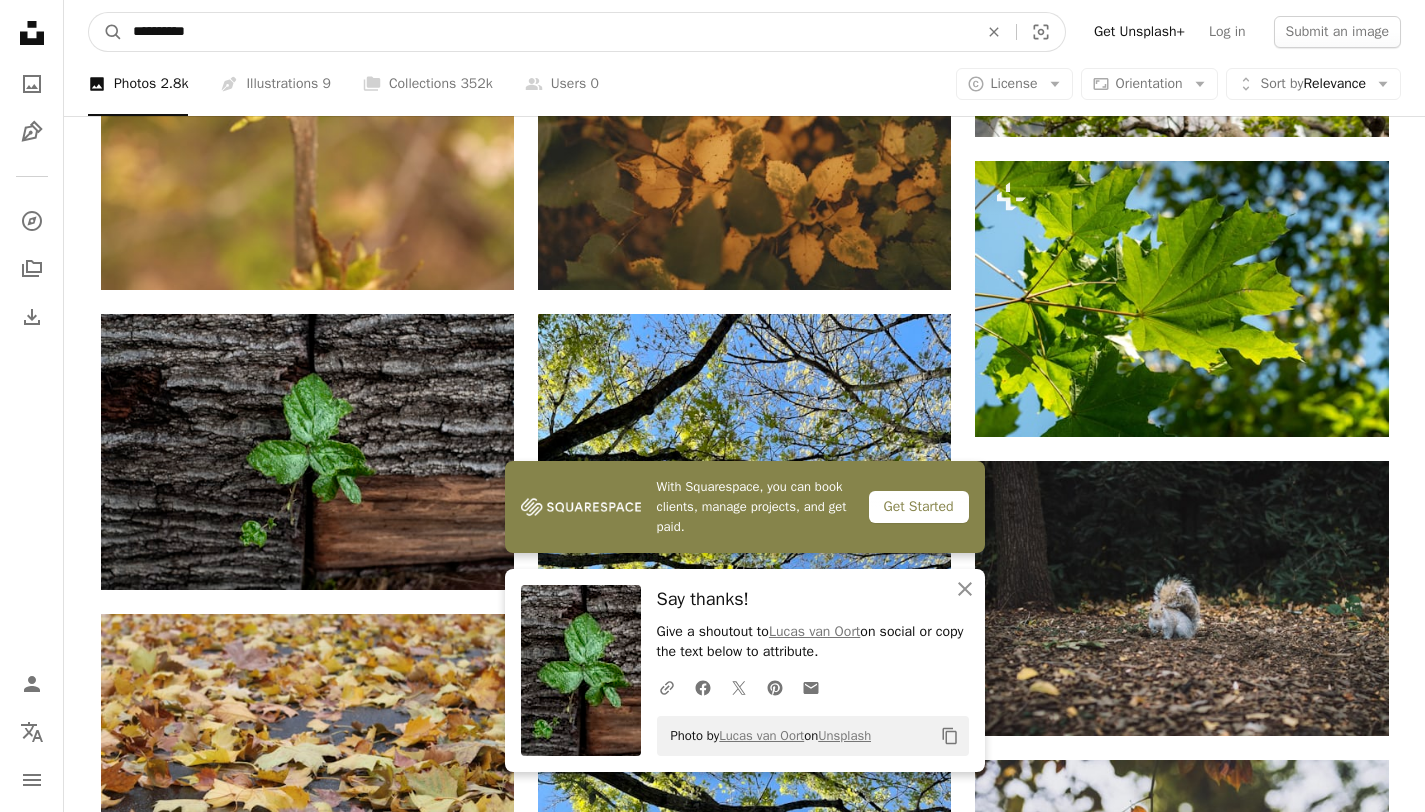 type on "*" 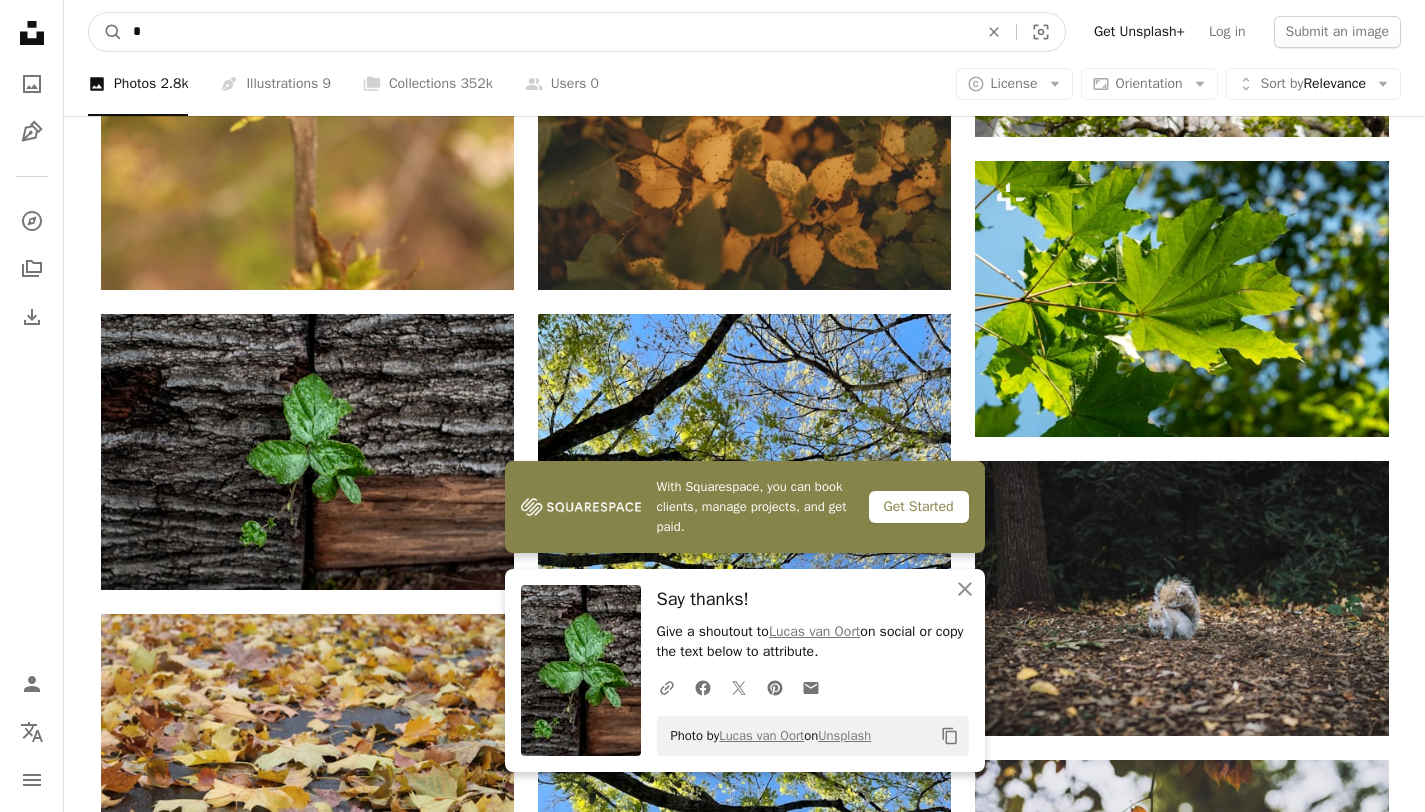 click on "A magnifying glass" at bounding box center [106, 32] 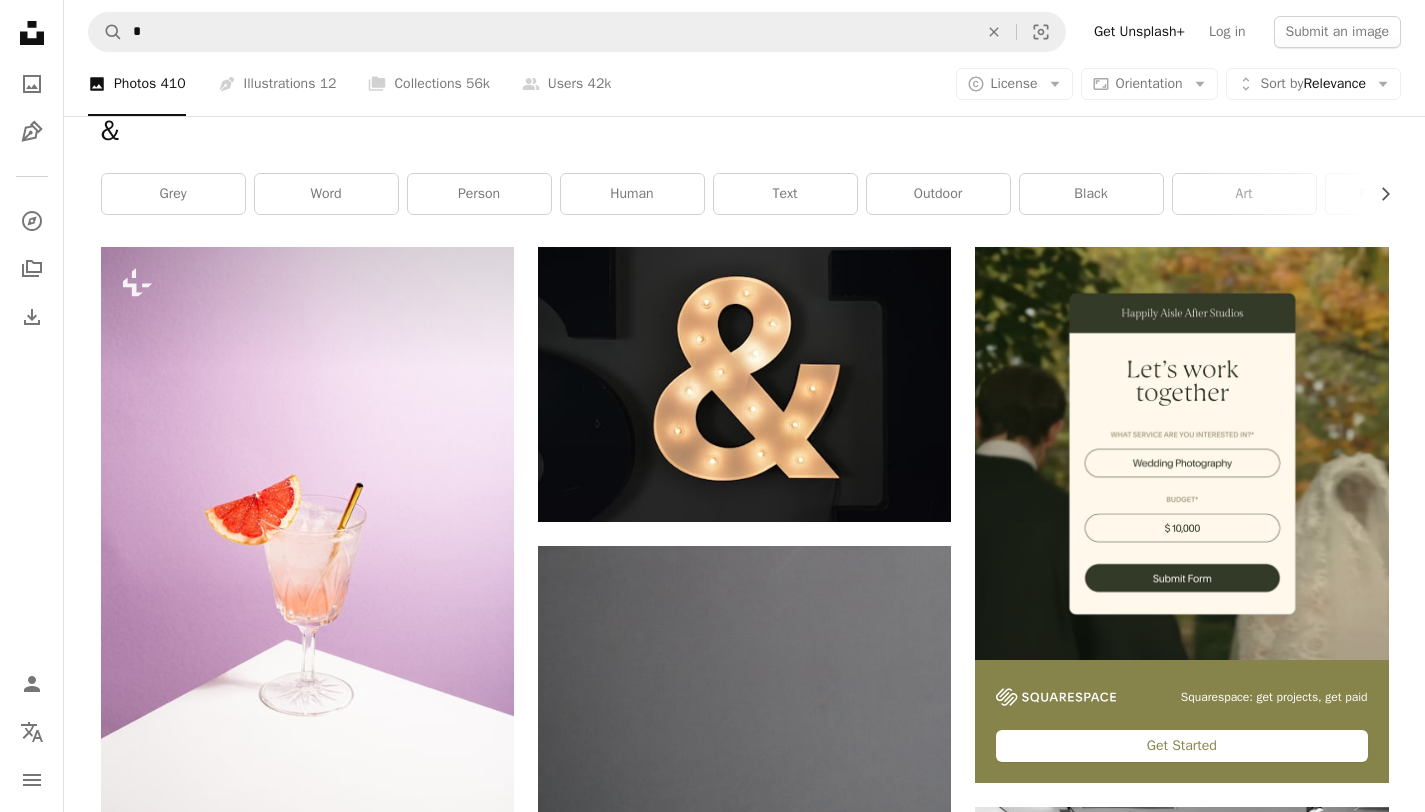 scroll, scrollTop: 0, scrollLeft: 0, axis: both 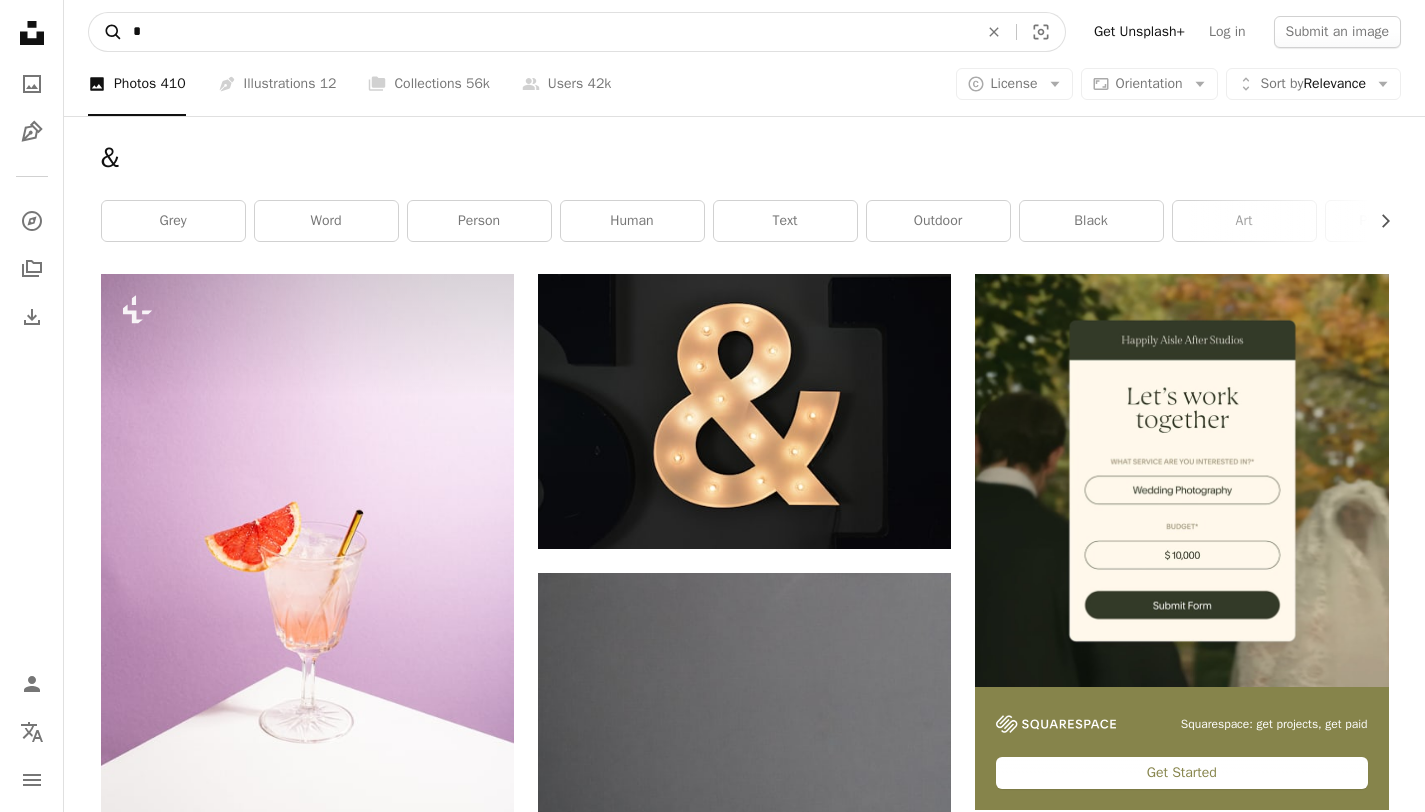 drag, startPoint x: 226, startPoint y: 36, endPoint x: 104, endPoint y: 34, distance: 122.016396 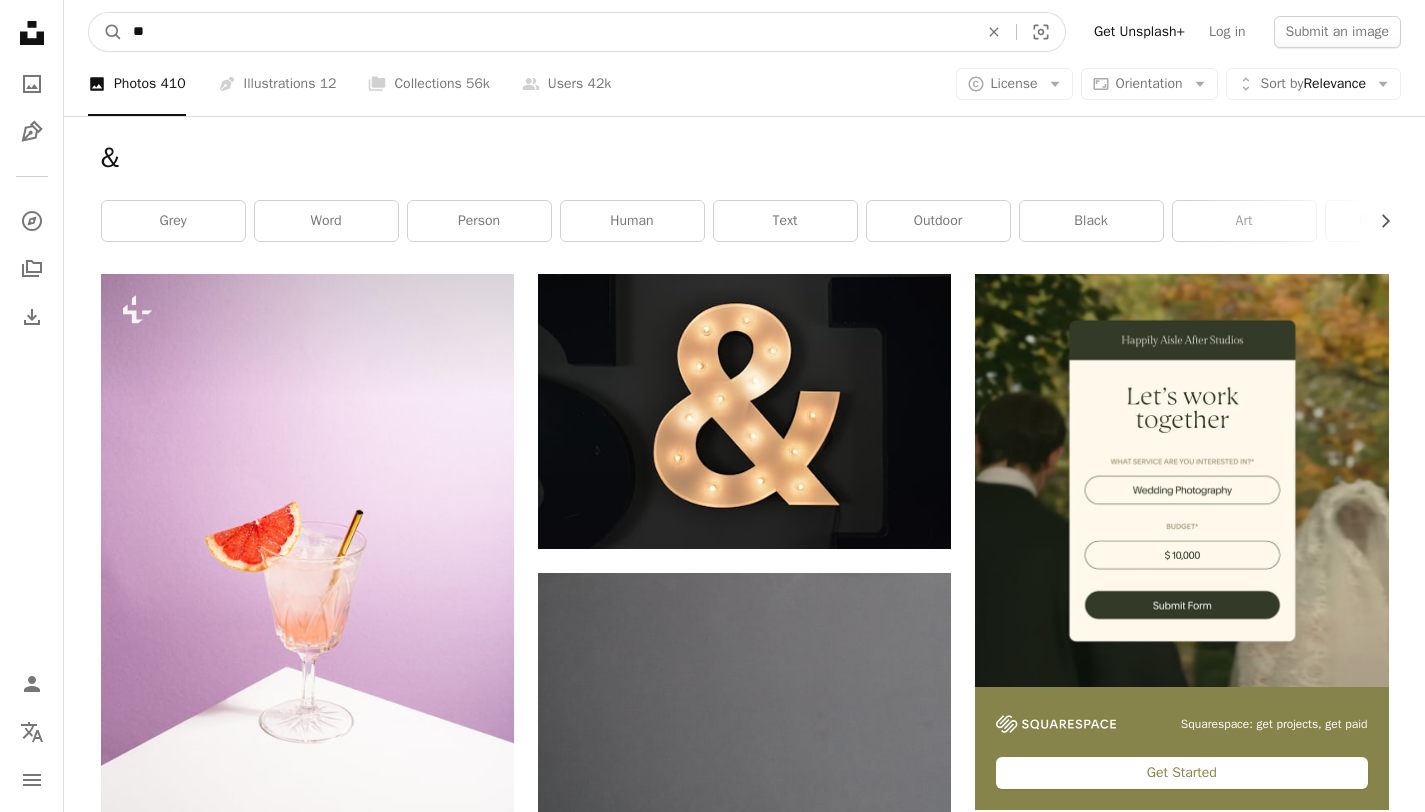 type on "***" 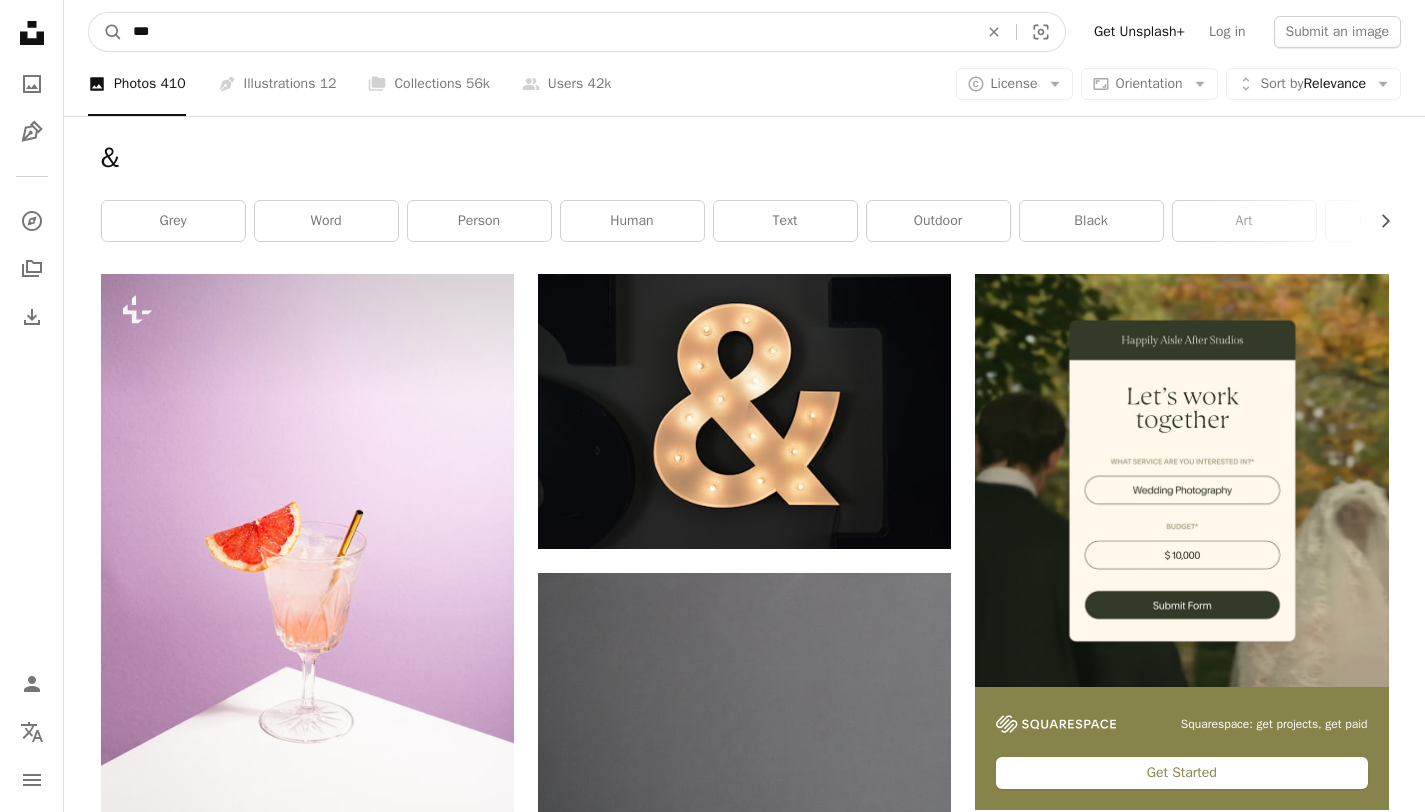 click on "A magnifying glass" at bounding box center [106, 32] 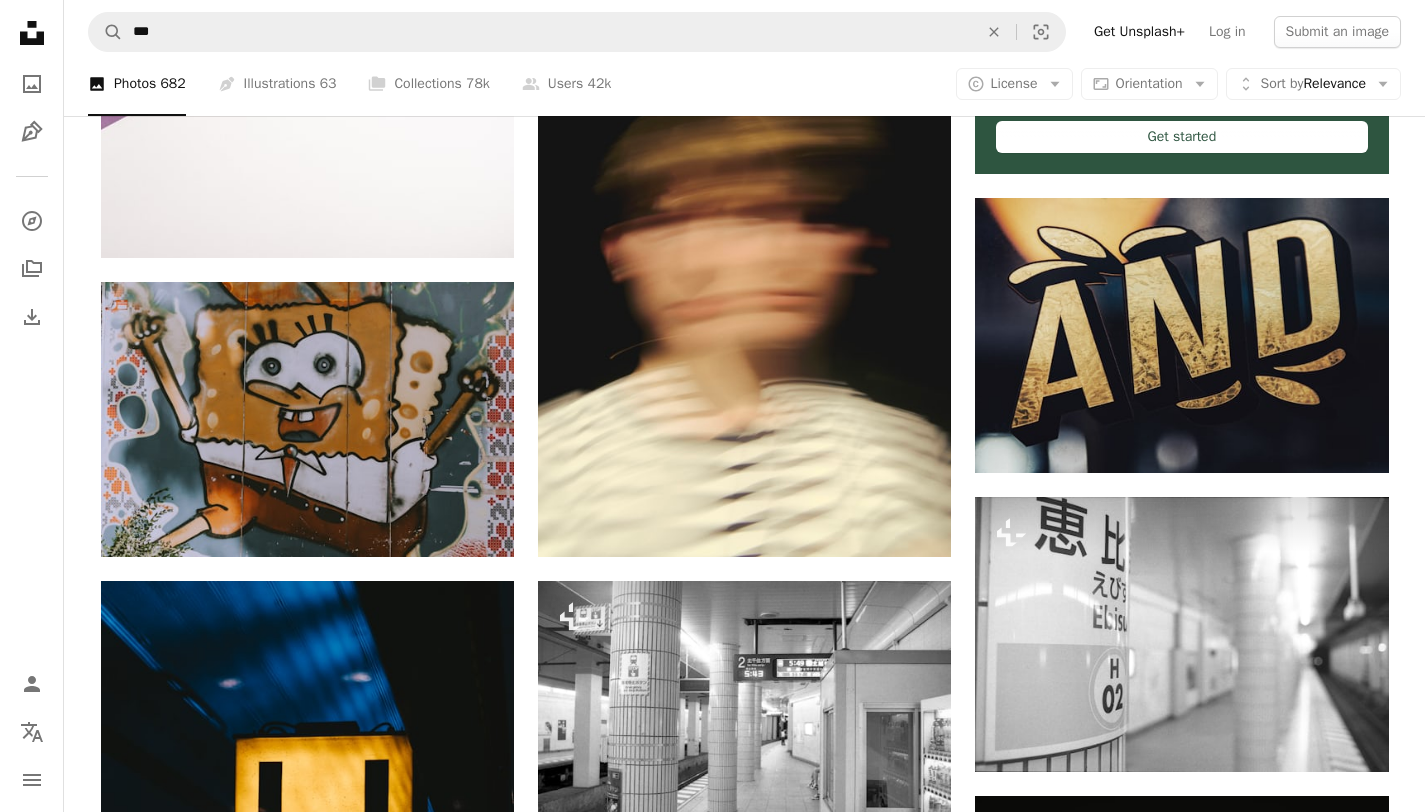 scroll, scrollTop: 0, scrollLeft: 0, axis: both 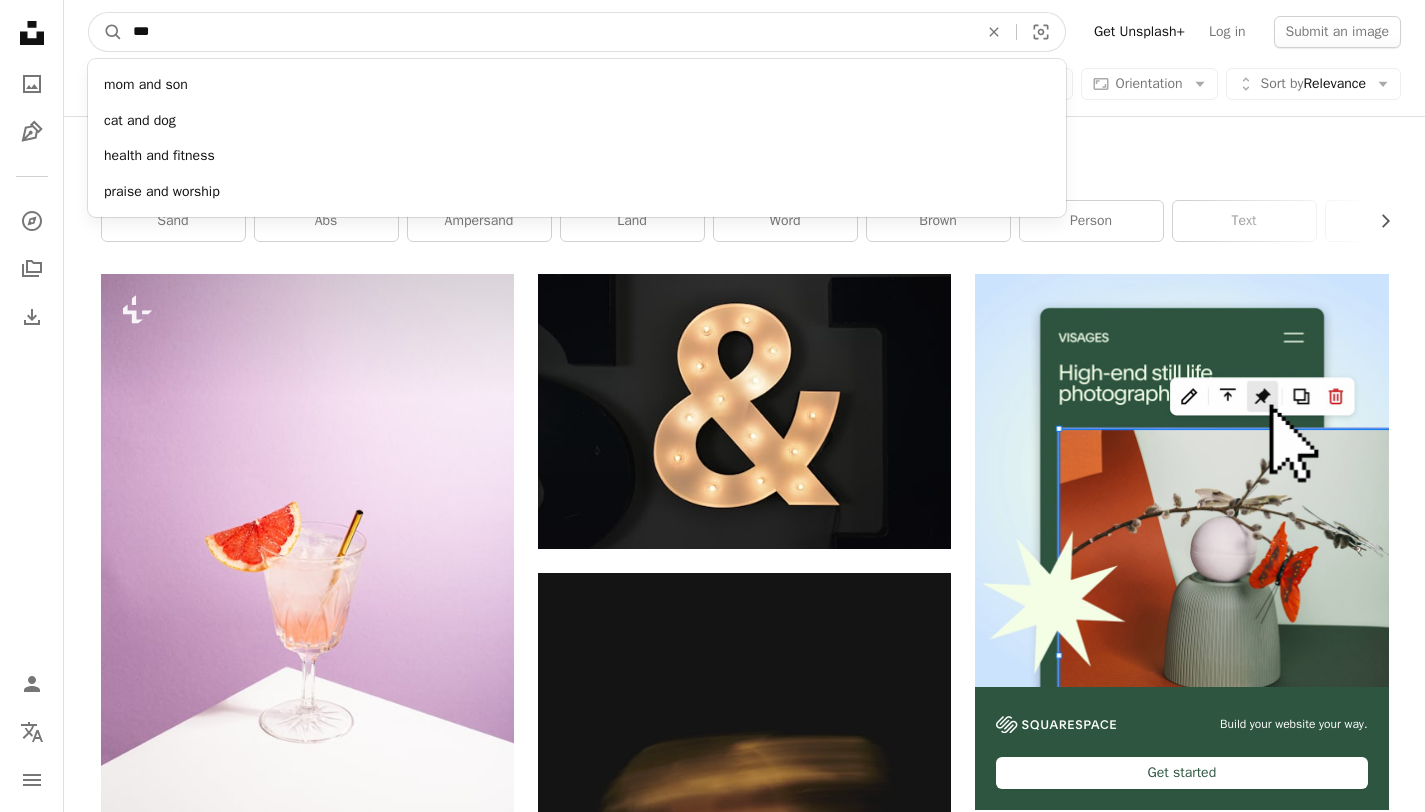 drag, startPoint x: 319, startPoint y: 30, endPoint x: 127, endPoint y: 32, distance: 192.01042 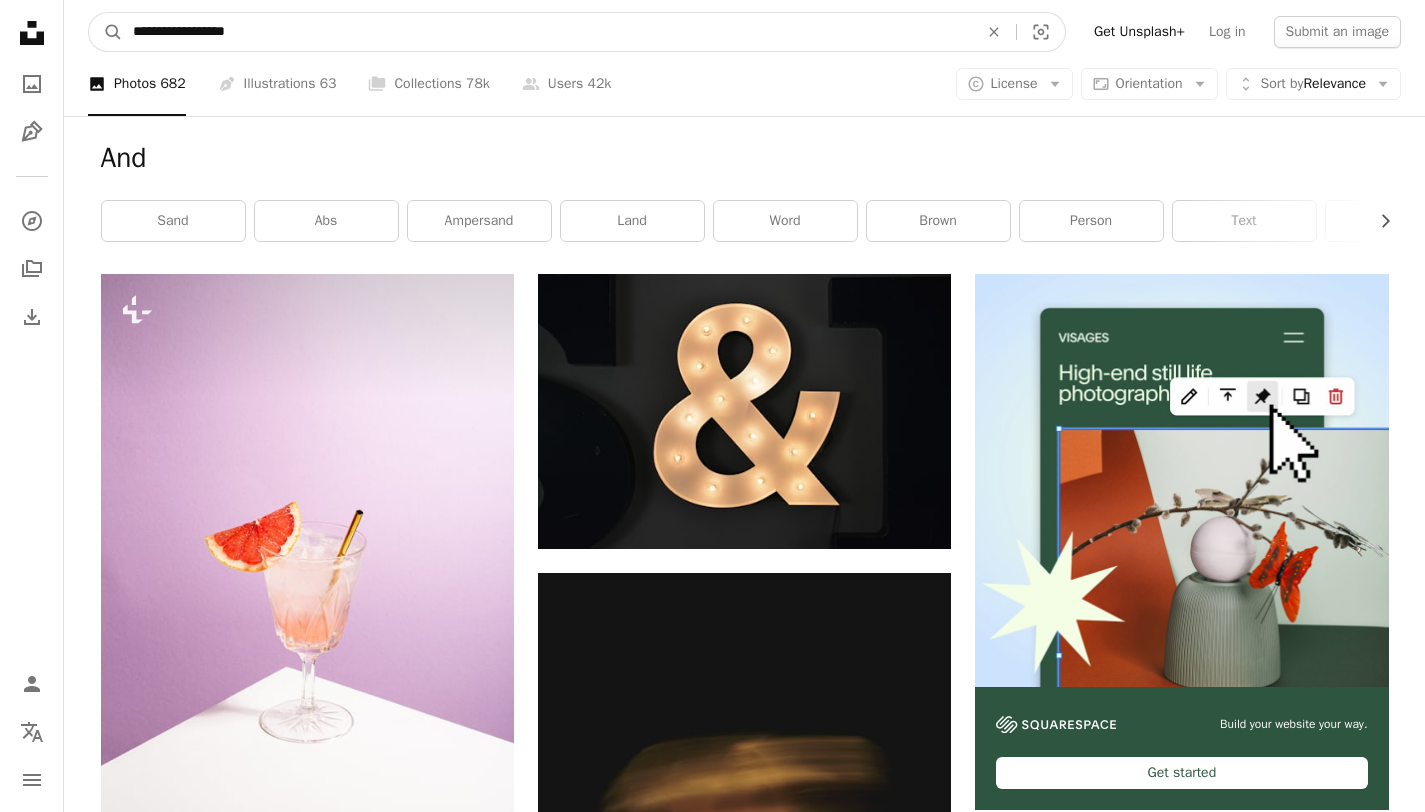 type on "**********" 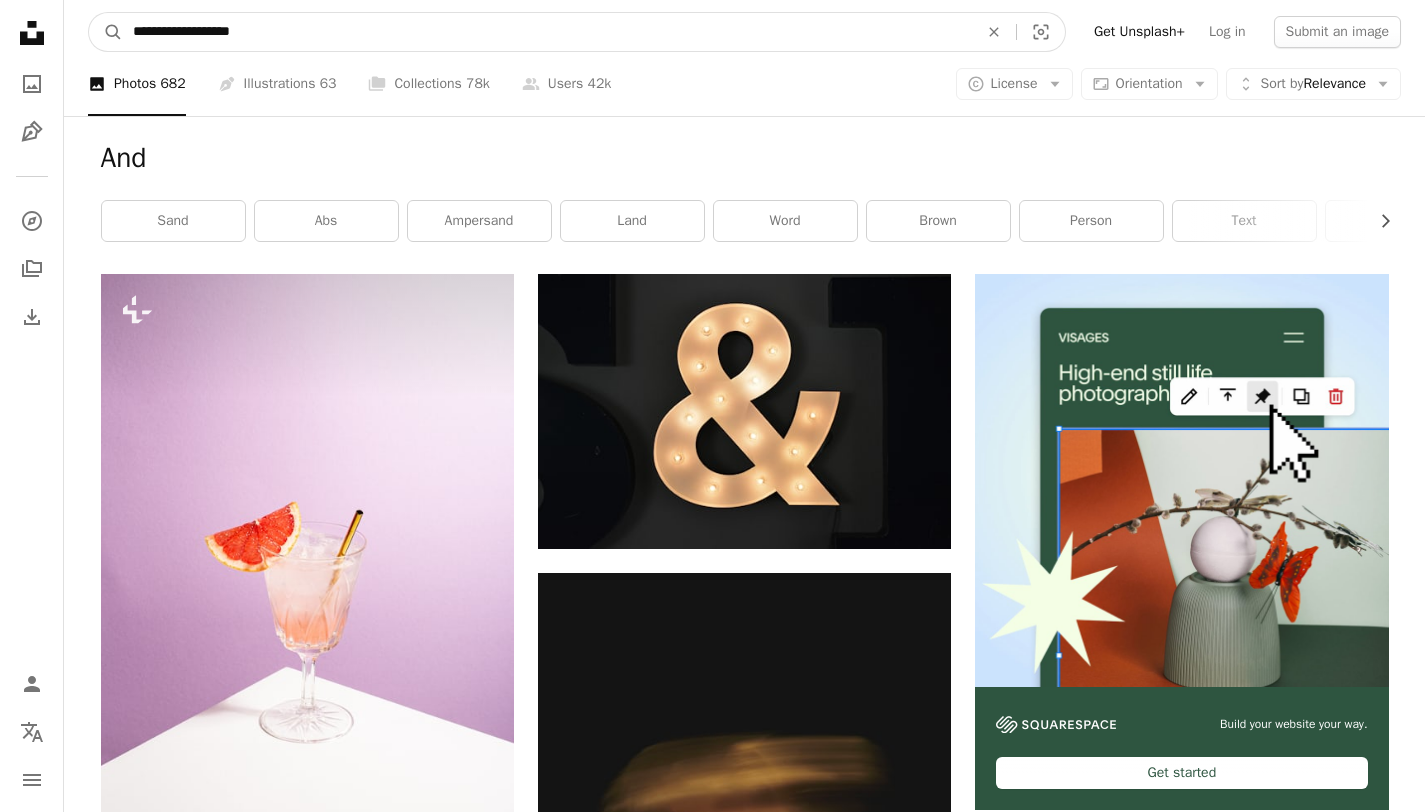 click on "A magnifying glass" at bounding box center [106, 32] 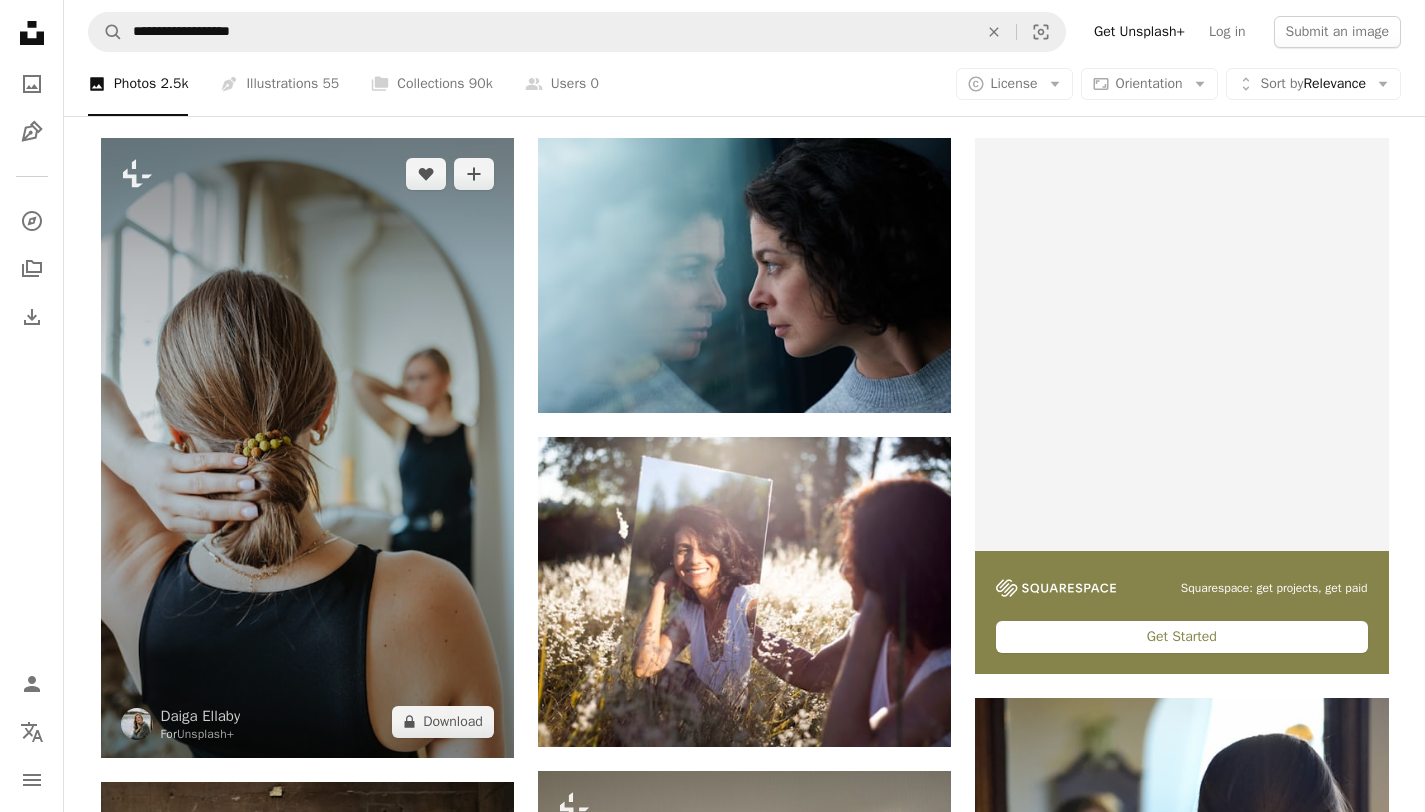 scroll, scrollTop: 134, scrollLeft: 0, axis: vertical 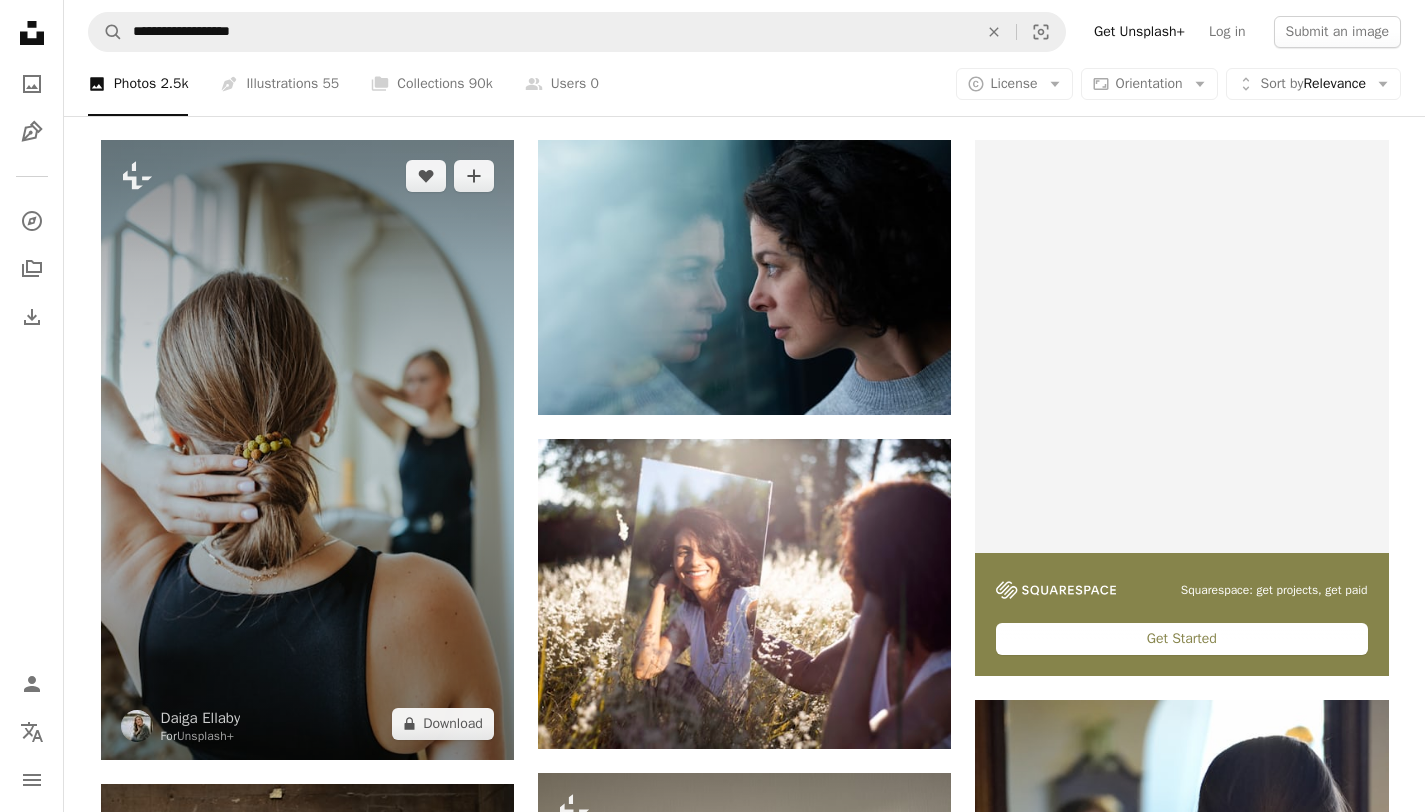 click at bounding box center (307, 450) 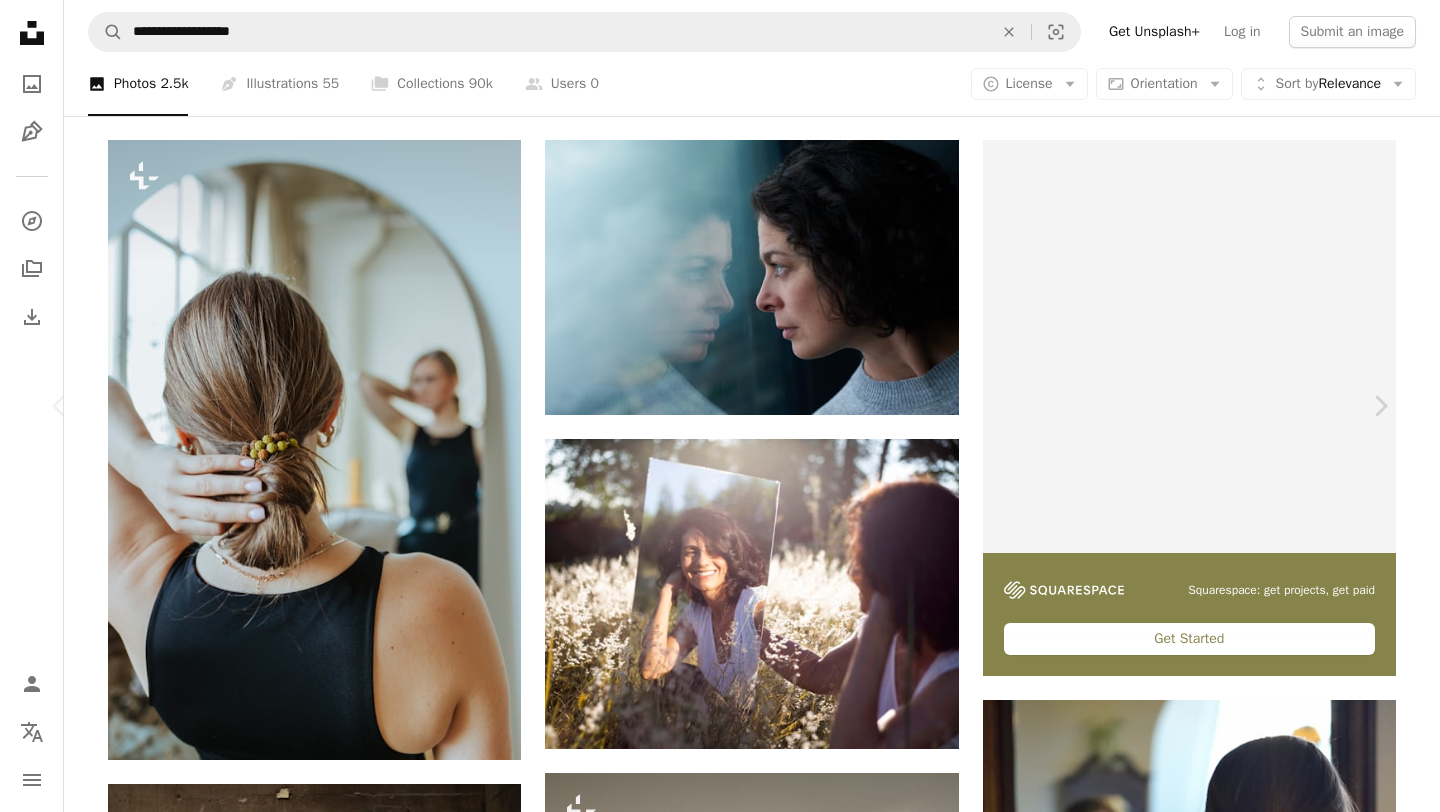 click on "A lock   Download" at bounding box center [1229, 4412] 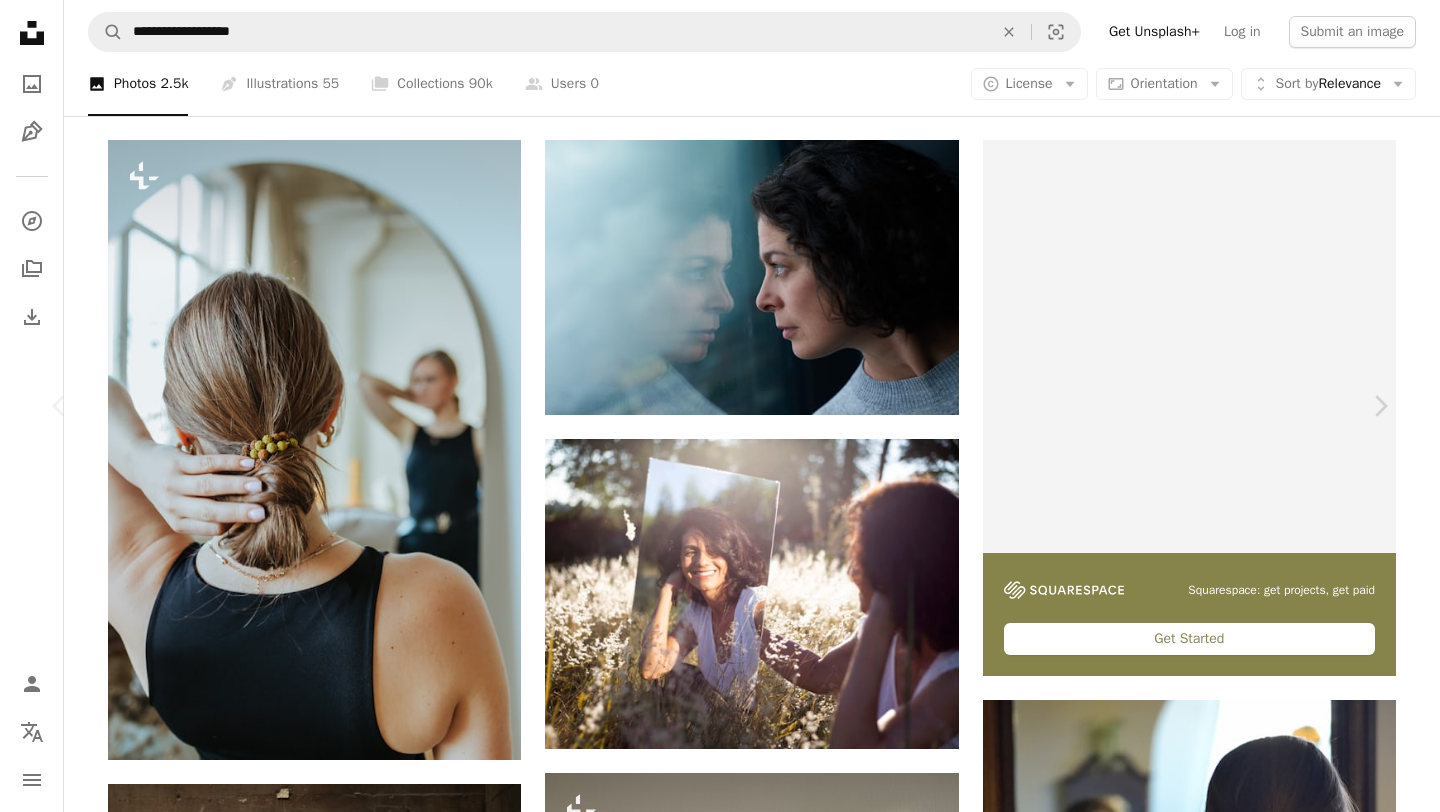 click on "An X shape" at bounding box center (20, 20) 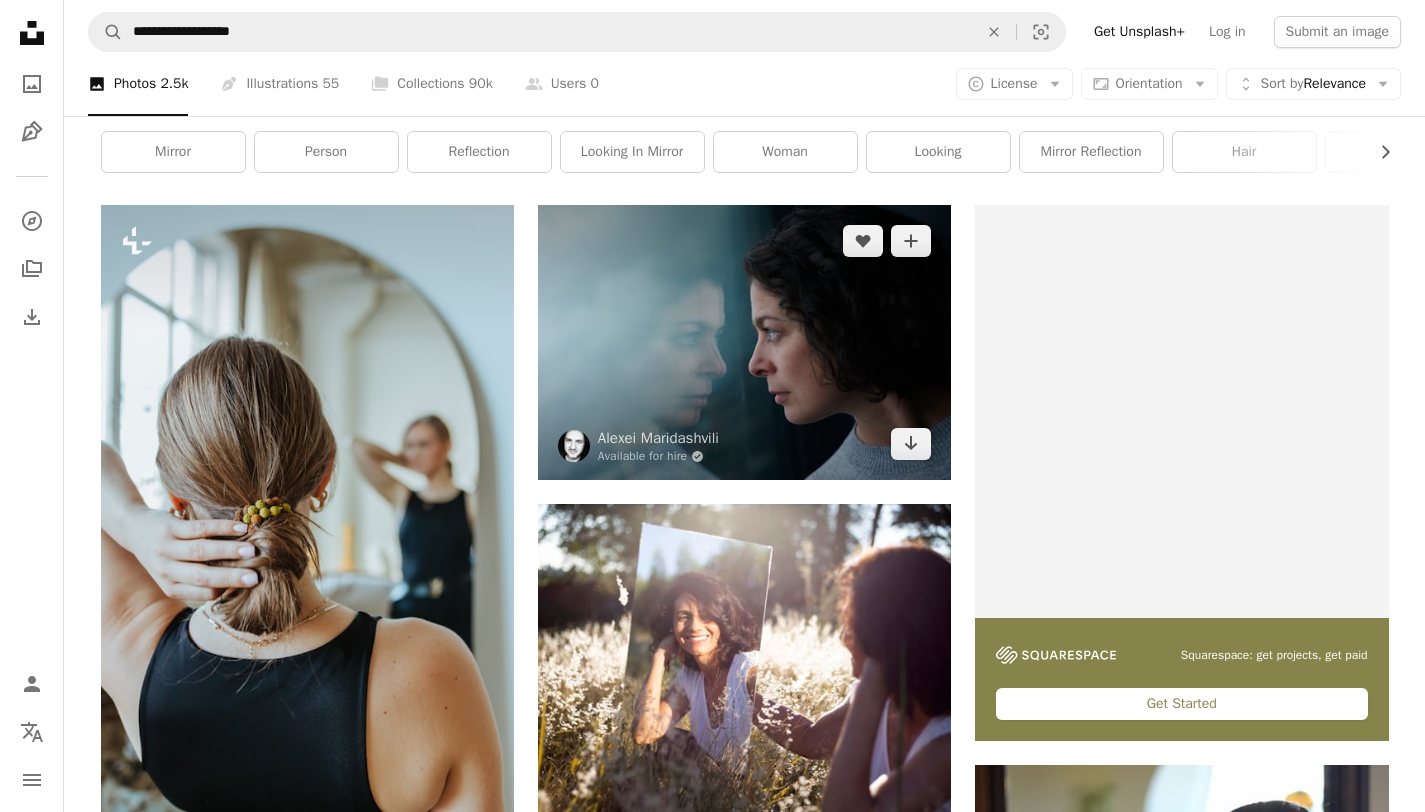 scroll, scrollTop: 0, scrollLeft: 0, axis: both 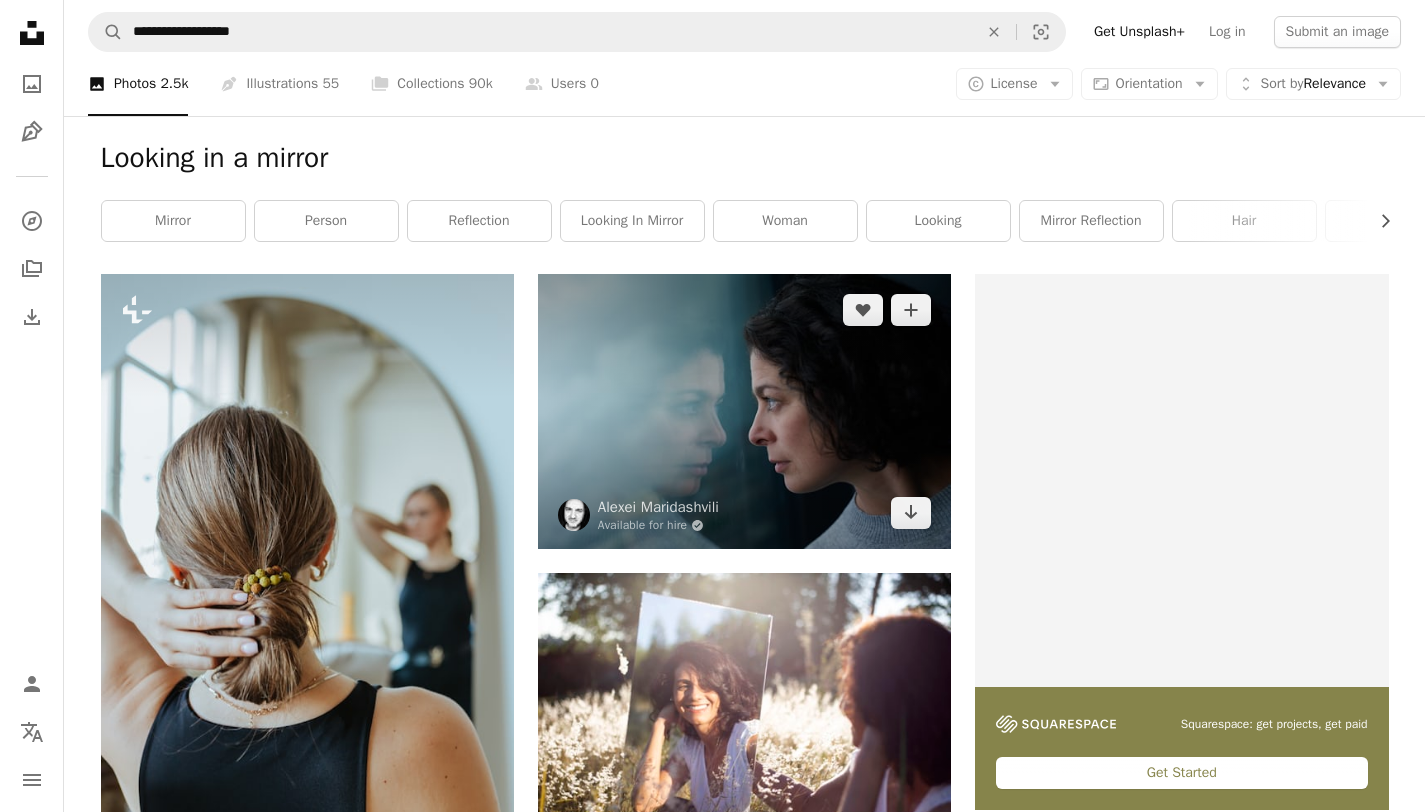 click at bounding box center (744, 411) 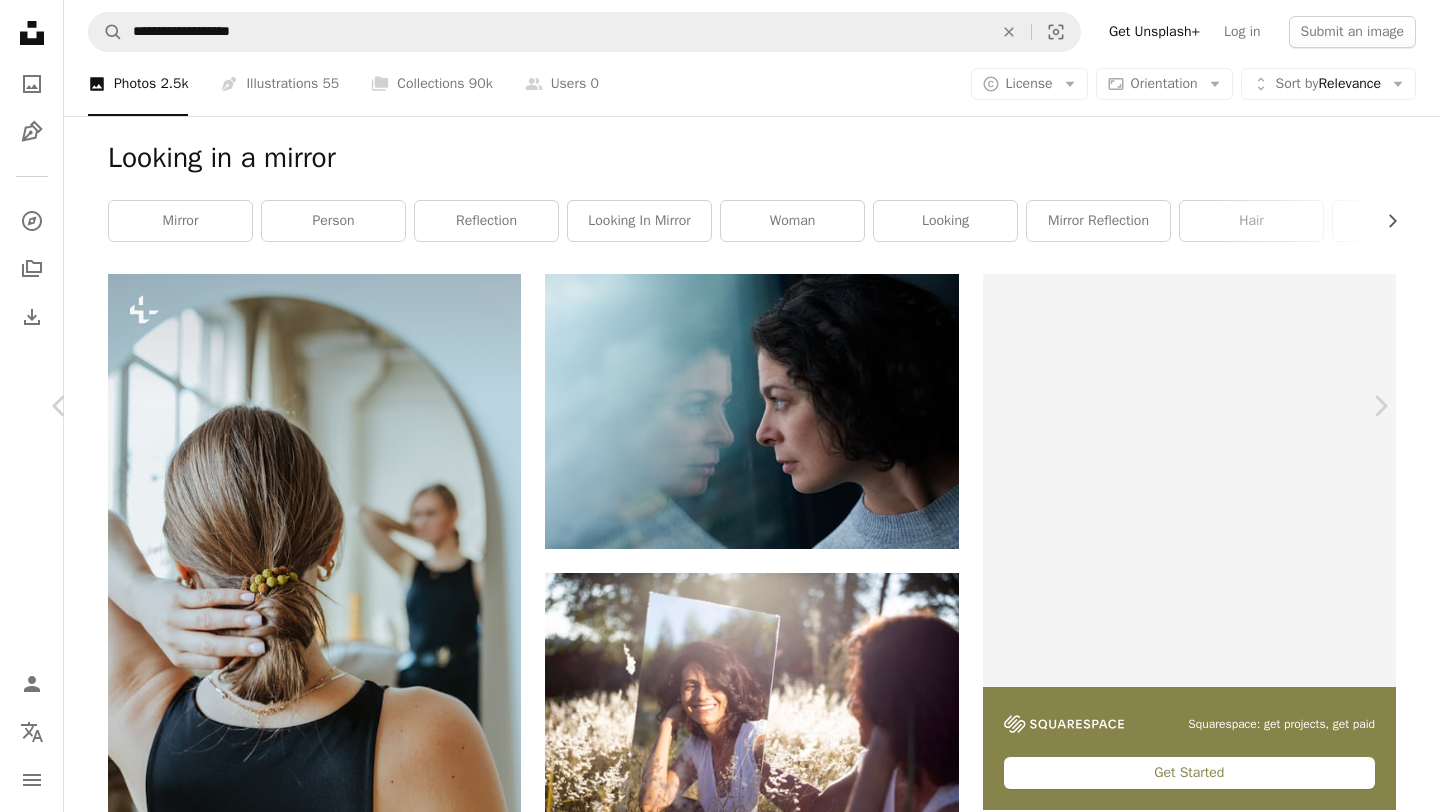 click on "Download free" at bounding box center (1191, 4546) 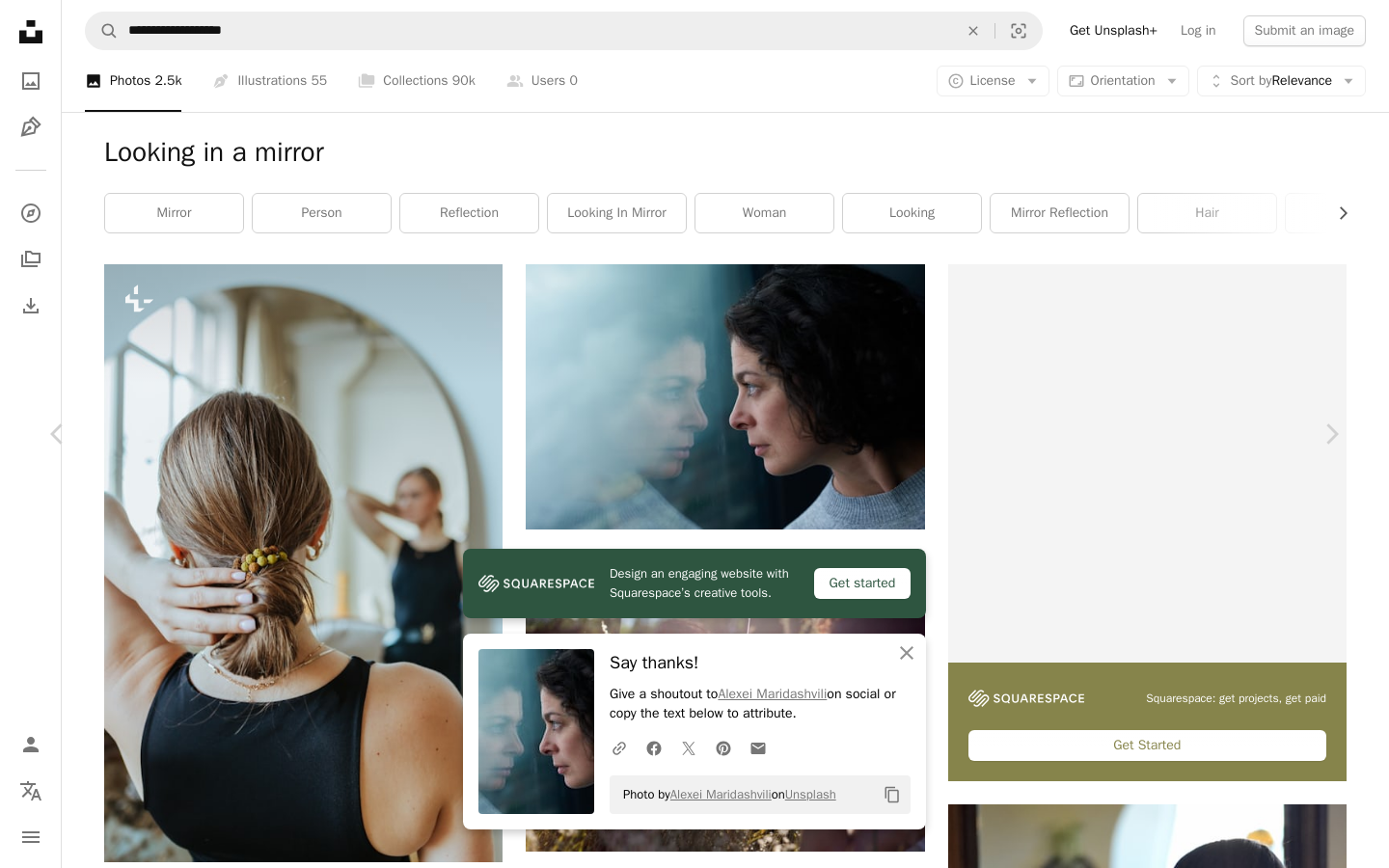 click on "An X shape Chevron left Chevron right Design an engaging website with Squarespace’s creative tools. Get started An X shape Close Say thanks! Give a shoutout to  [FIRST] [LAST]  on social or copy the text below to attribute. A URL sharing icon (chains) Facebook icon X (formerly Twitter) icon Pinterest icon An envelope Photo by  [FIRST] [LAST]  on  Unsplash
Copy content [FIRST] [LAST] Available for hire A checkmark inside of a circle A heart A plus sign Edit image   Plus sign for Unsplash+ Download free Chevron down Zoom in Views 895,279 Downloads 8,246 Featured in Cool Tones A forward-right arrow Share Info icon Info More Actions Young woman looking at her reflection in the window Calendar outlined Published on  September 1, 2021 Camera NIKON CORPORATION, NIKON D700 Safety Free to use under the  Unsplash License window mirror reflection anxiety stressed pretty woman looking mirror reflection brunette natural light daylight brunette woman window reflection natural light portrait girl" at bounding box center (694, 4773) 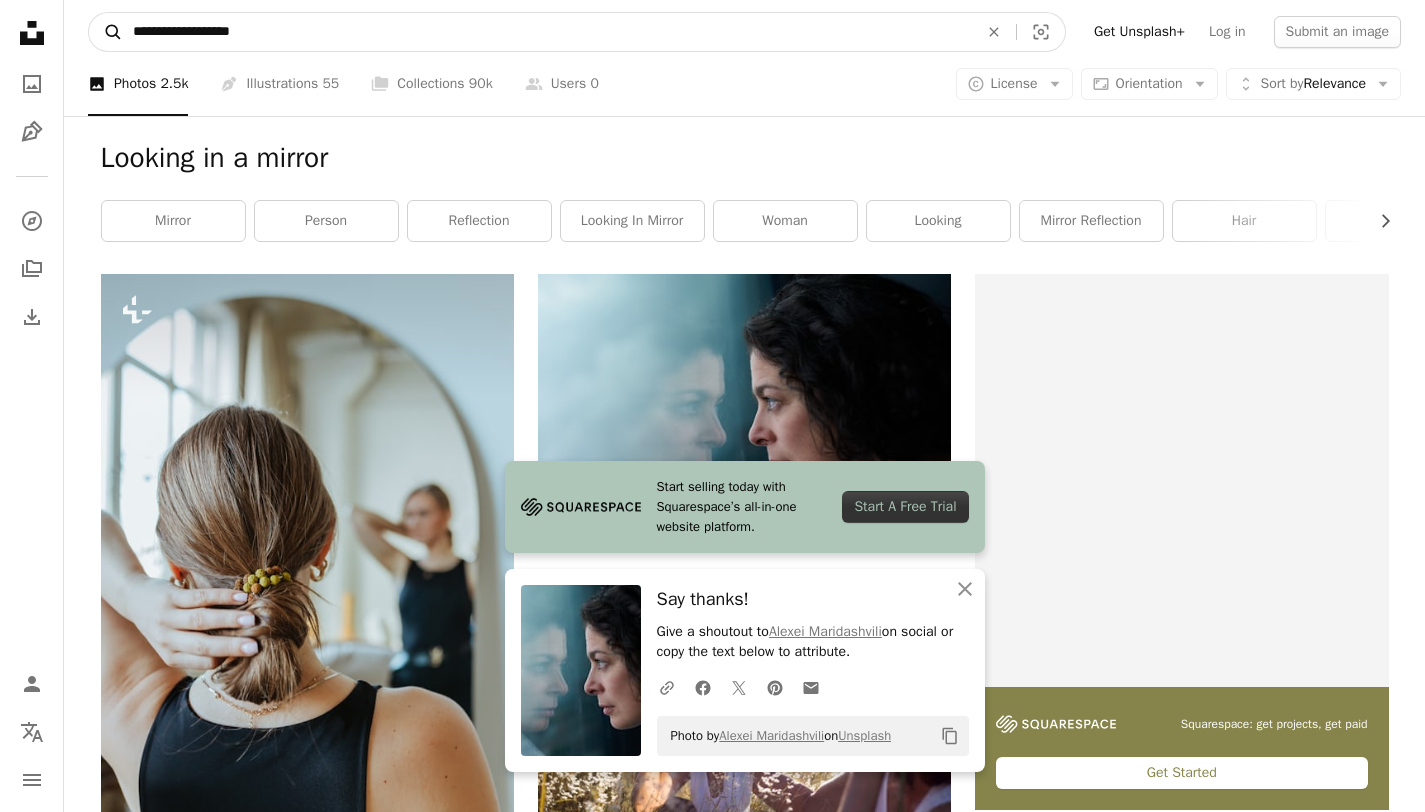 drag, startPoint x: 264, startPoint y: 34, endPoint x: 101, endPoint y: 24, distance: 163.30646 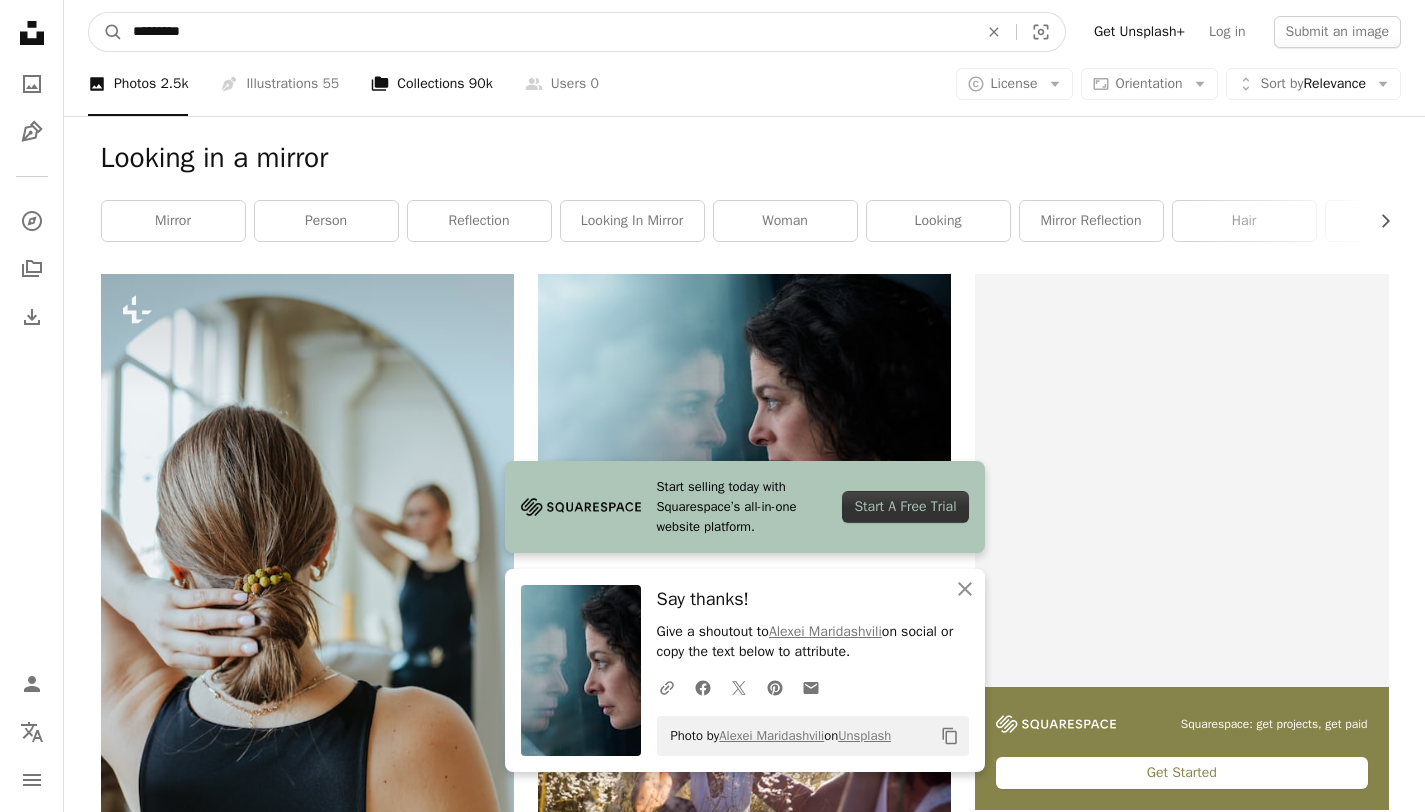 type on "*********" 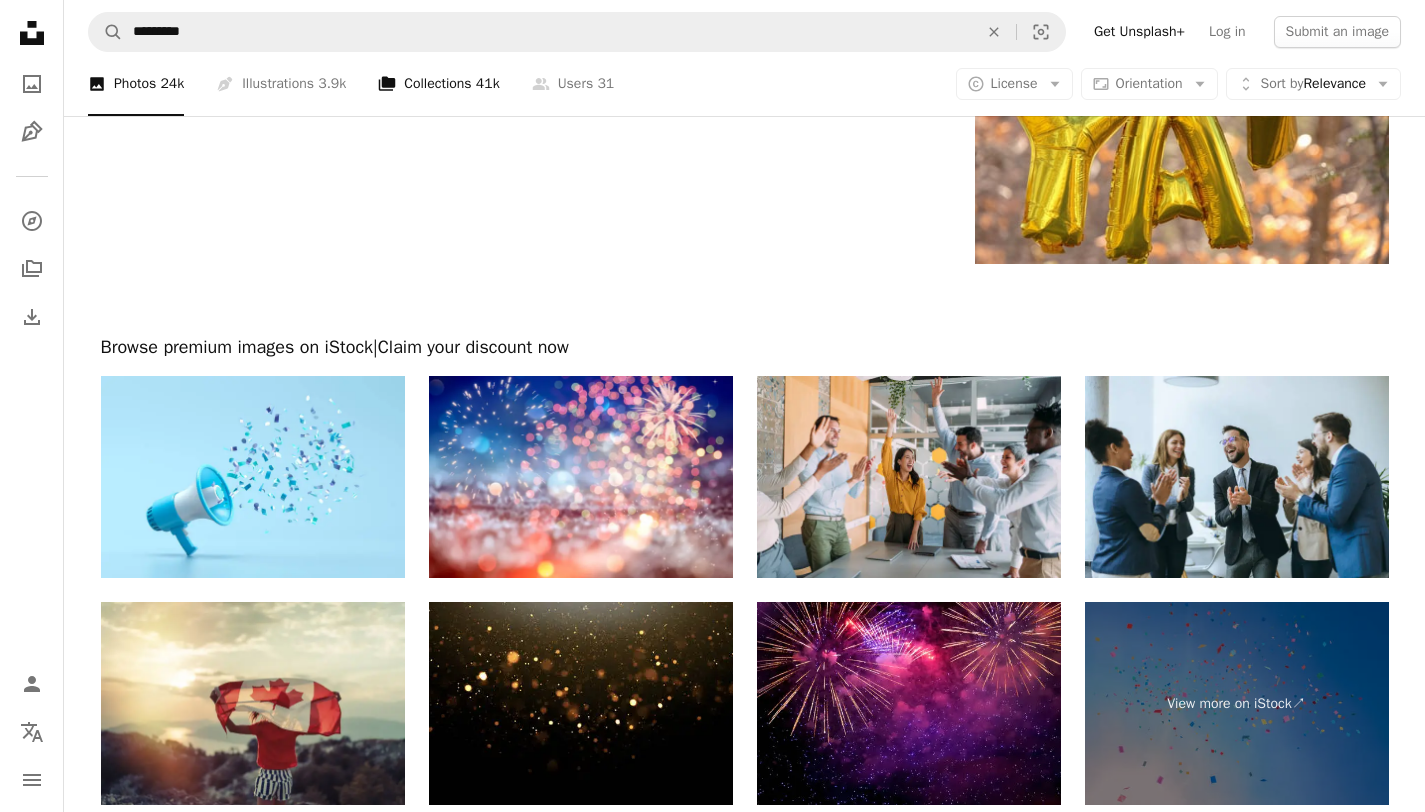 scroll, scrollTop: 2795, scrollLeft: 0, axis: vertical 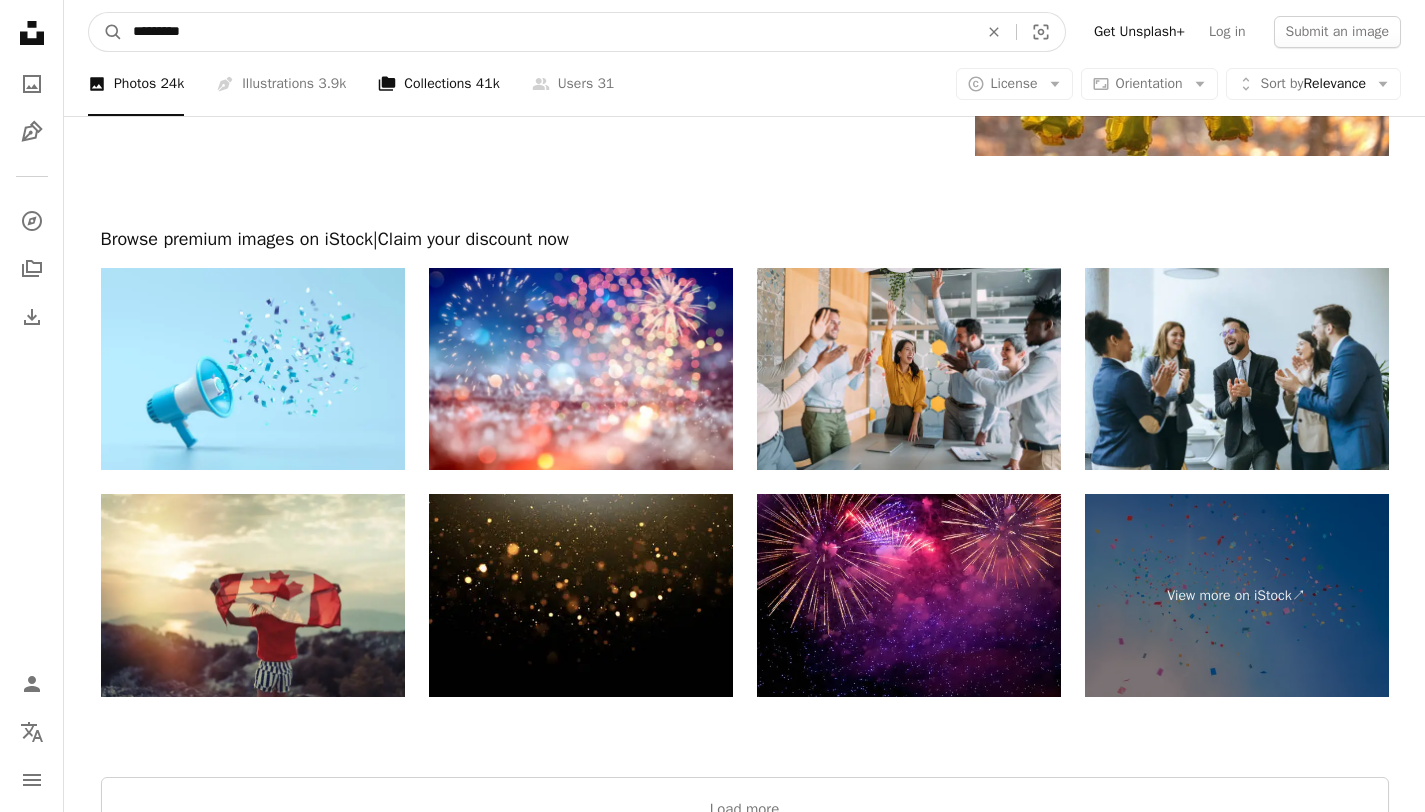 drag, startPoint x: 241, startPoint y: 29, endPoint x: 133, endPoint y: 34, distance: 108.11568 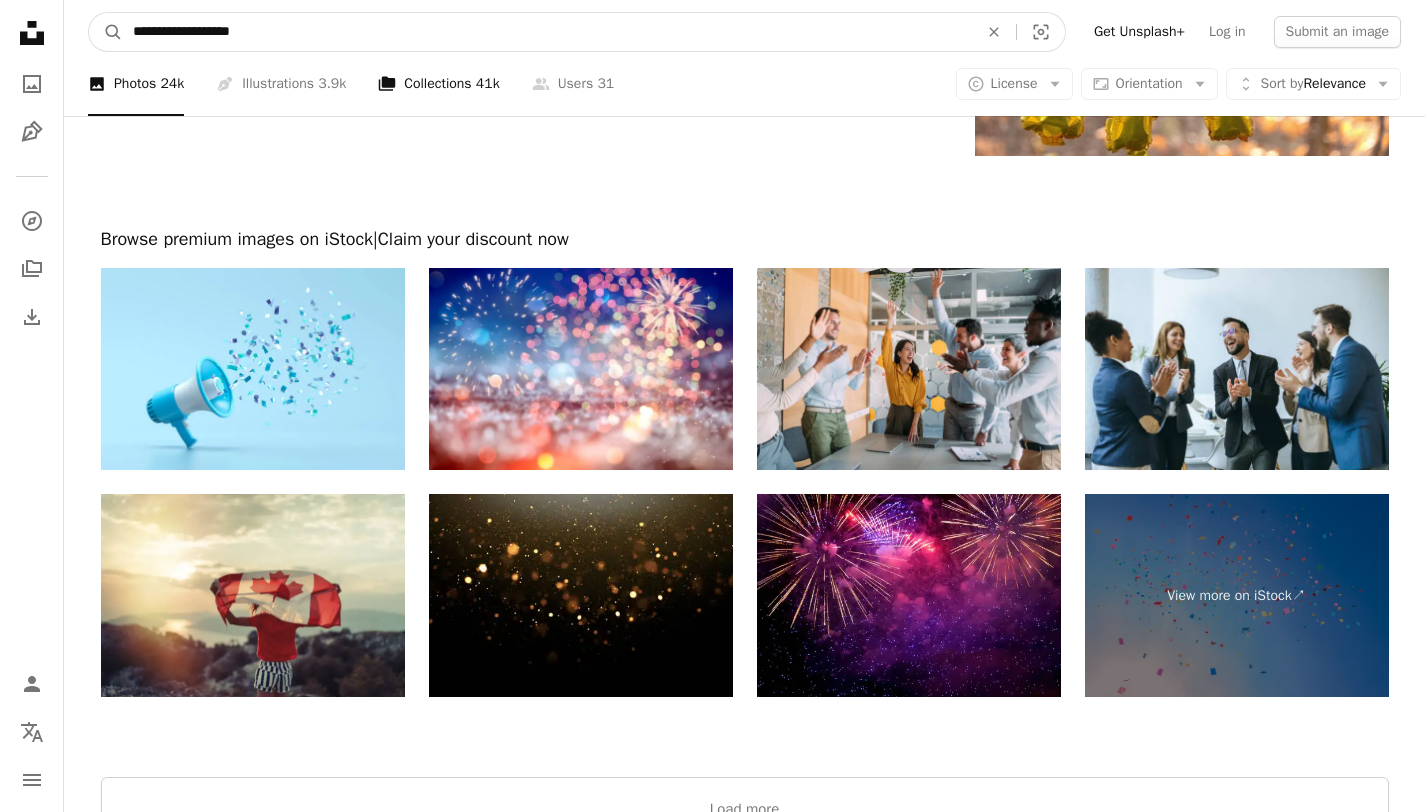 type on "**********" 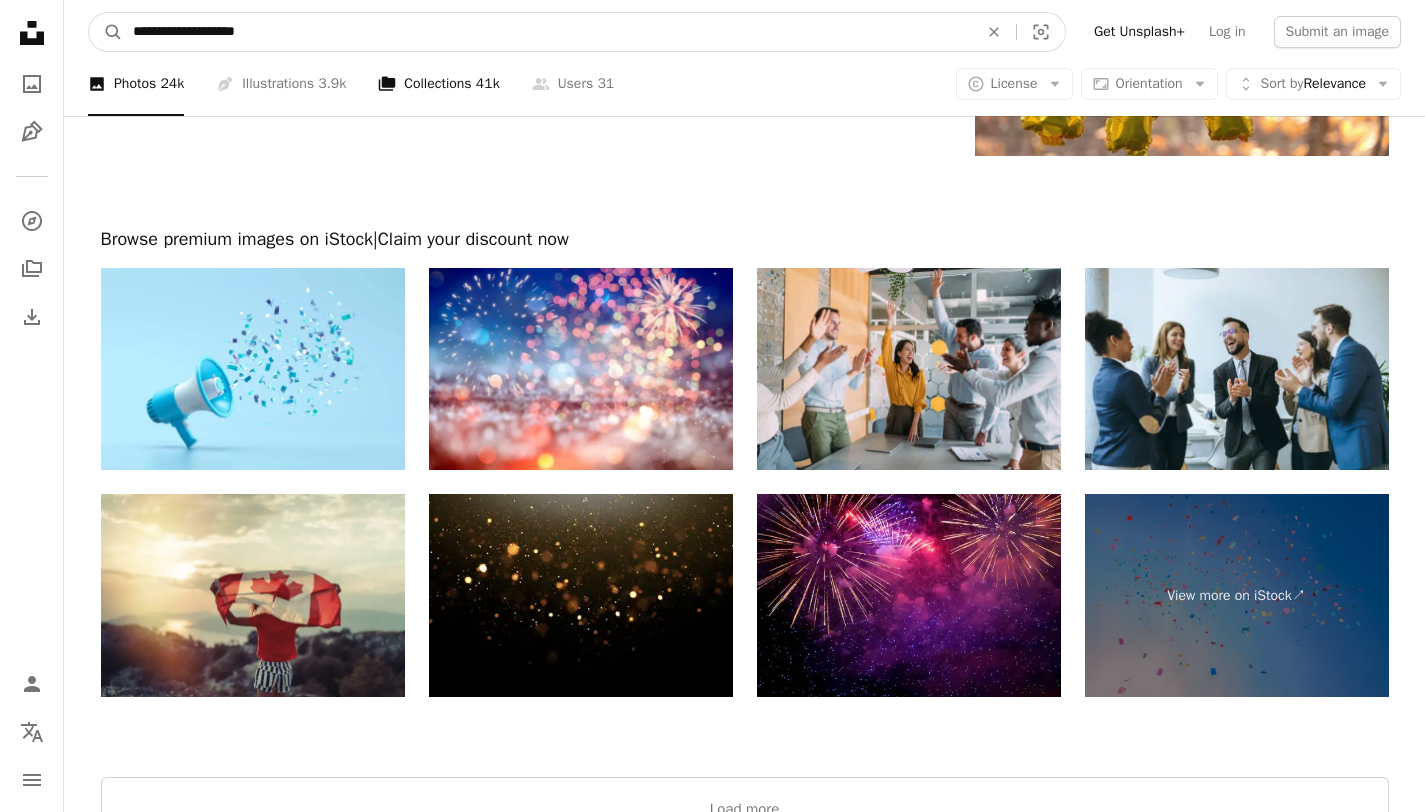 click on "A magnifying glass" at bounding box center [106, 32] 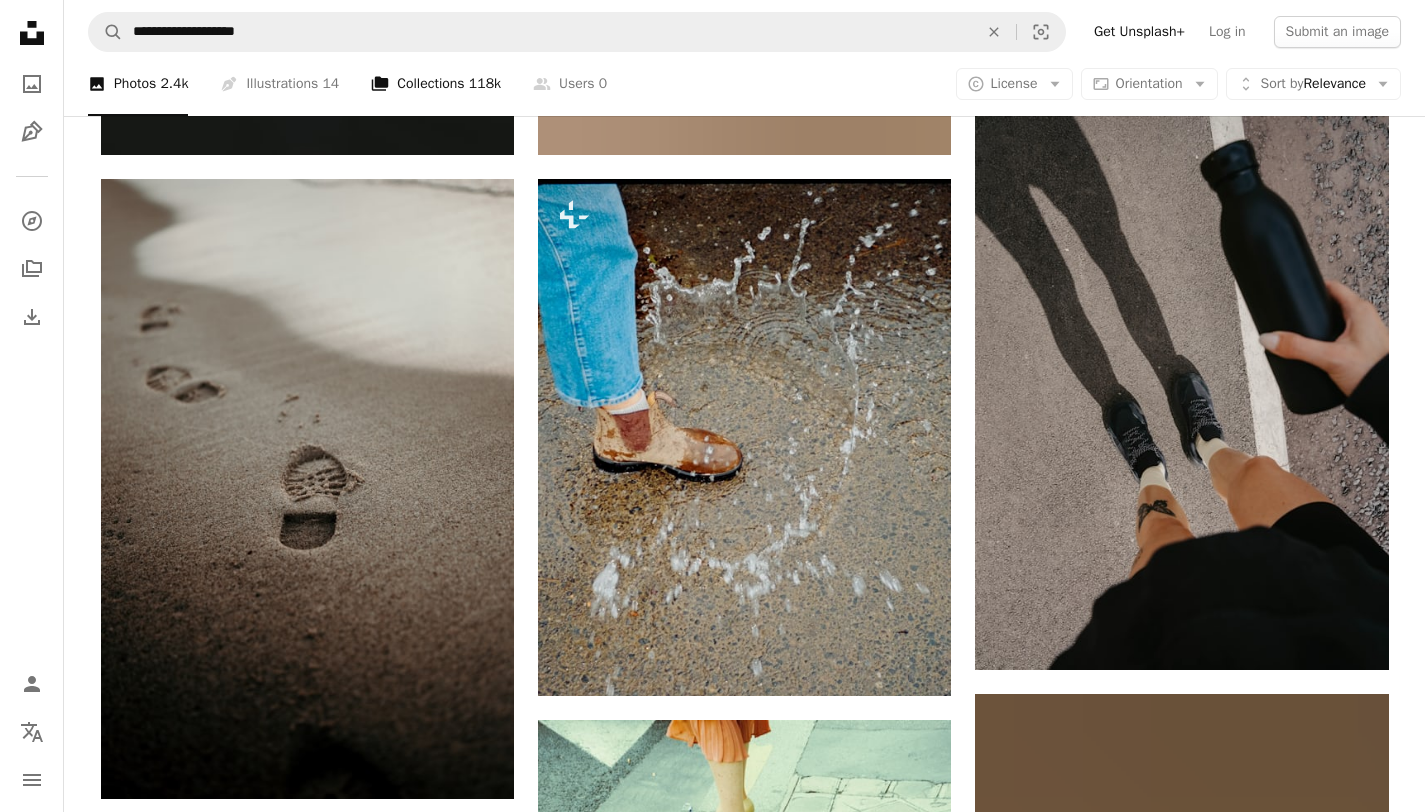 scroll, scrollTop: 1380, scrollLeft: 0, axis: vertical 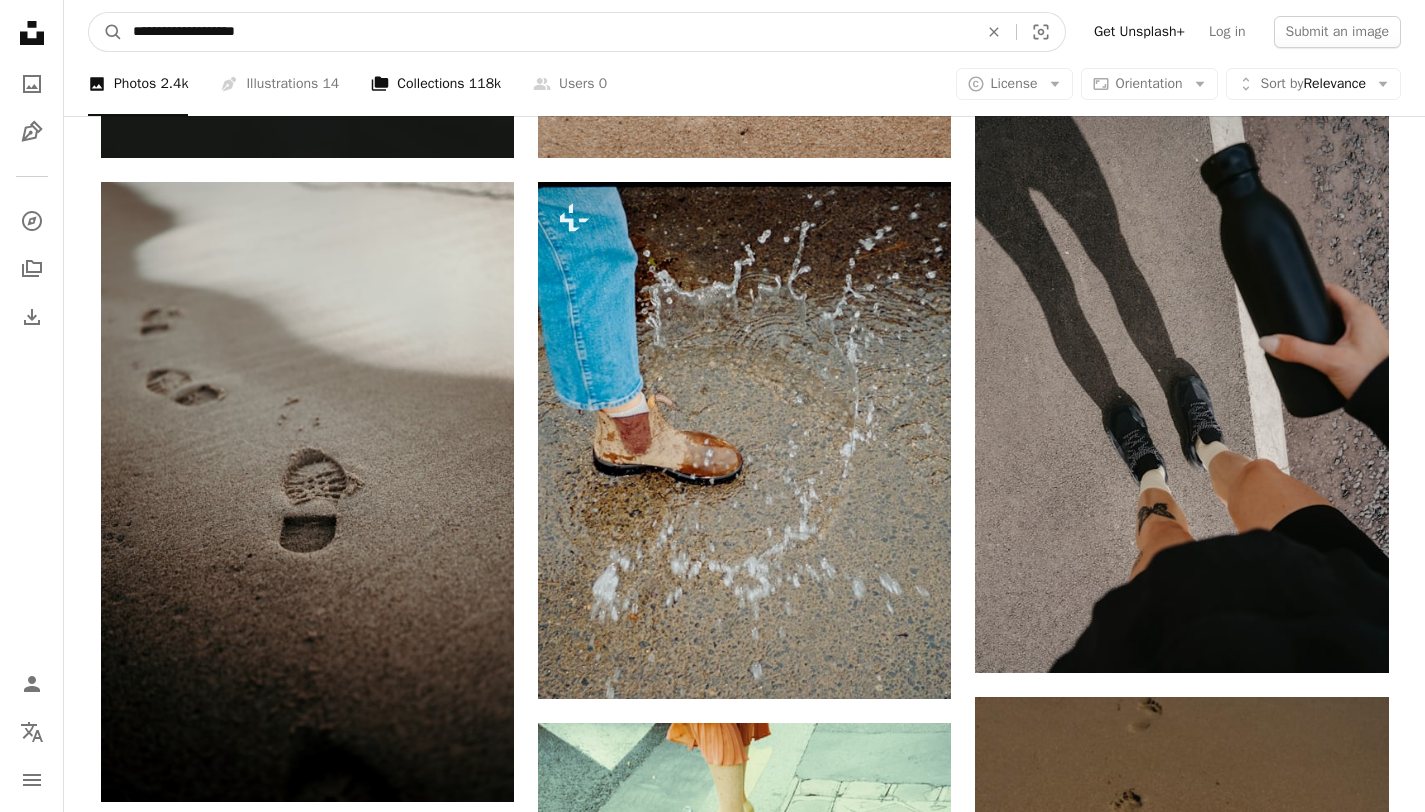 drag, startPoint x: 264, startPoint y: 32, endPoint x: 132, endPoint y: 34, distance: 132.01515 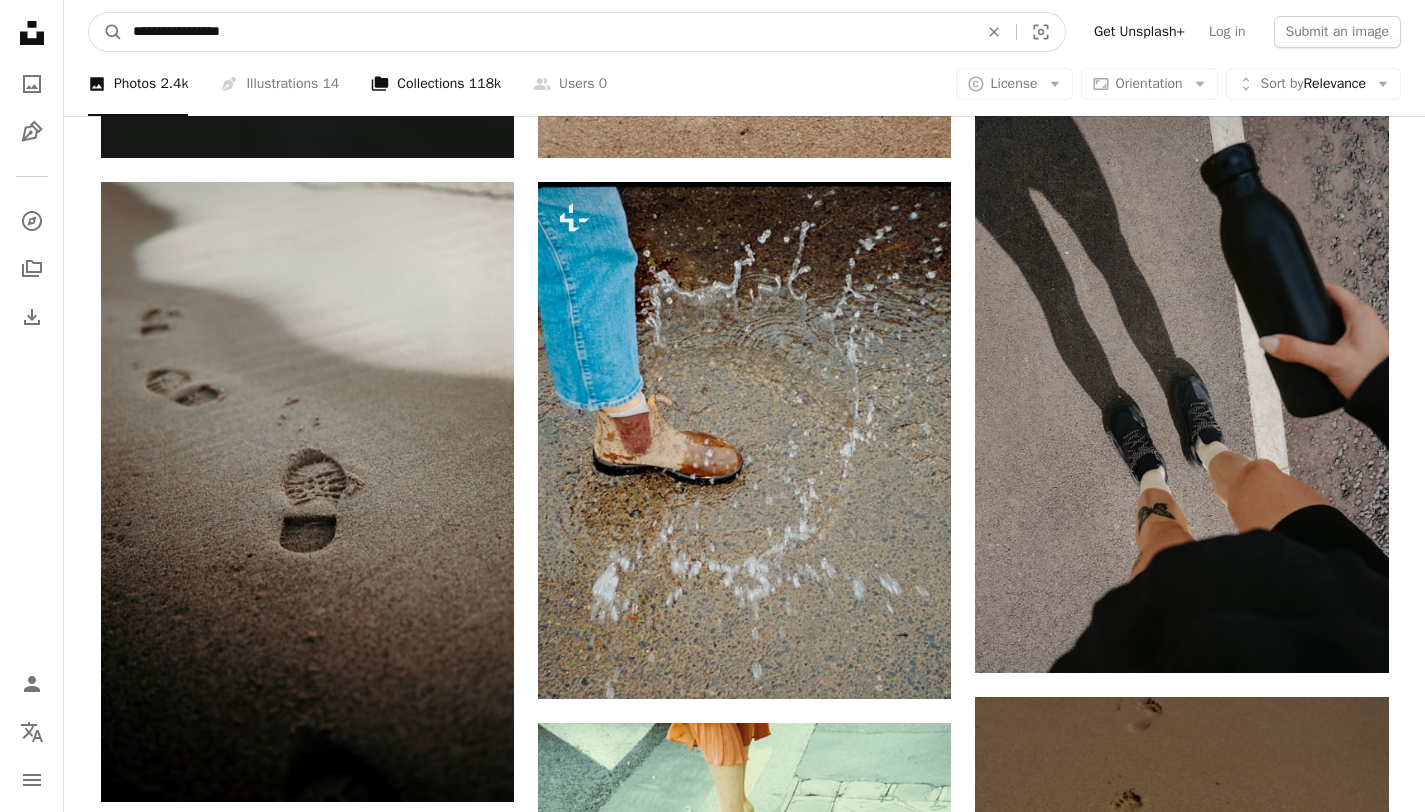 type on "**********" 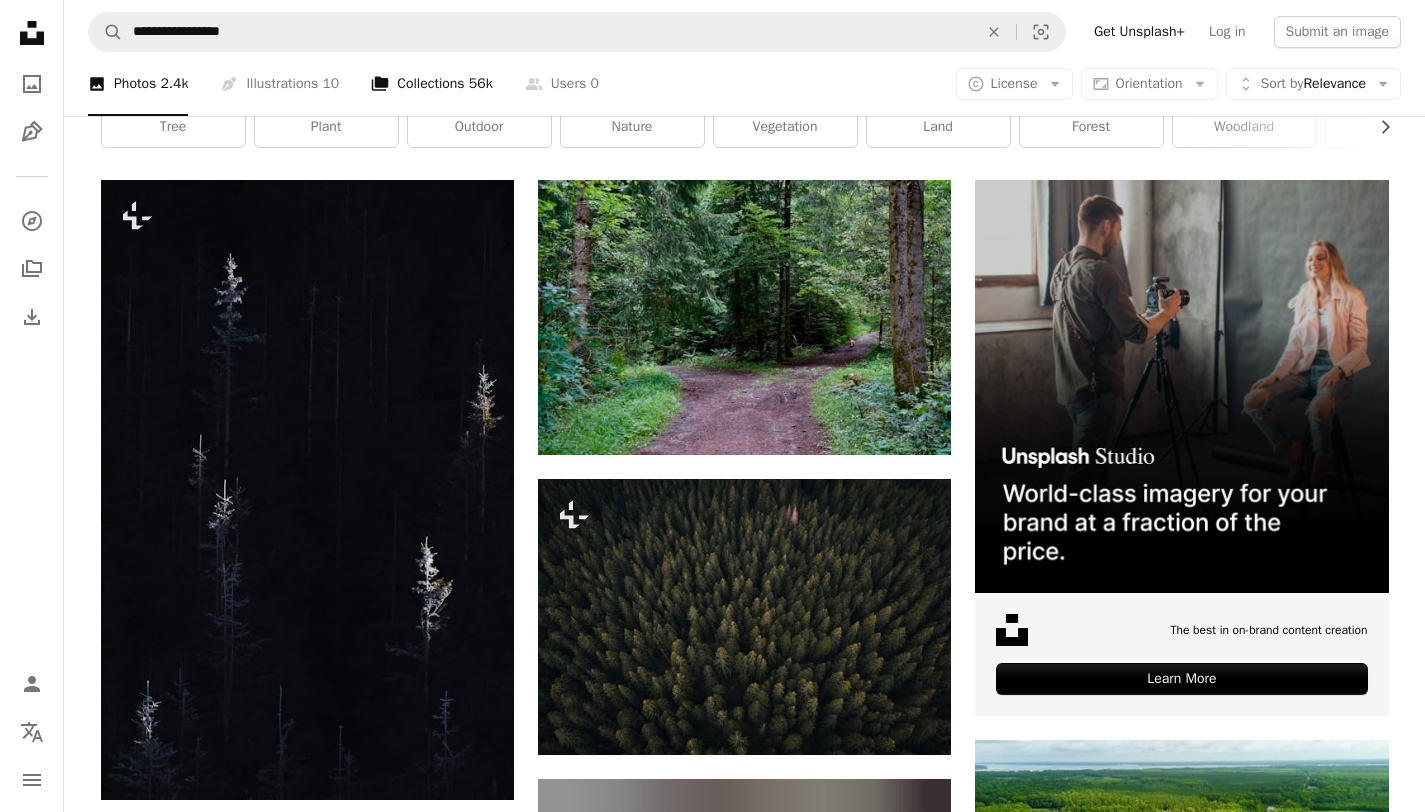 scroll, scrollTop: 168, scrollLeft: 0, axis: vertical 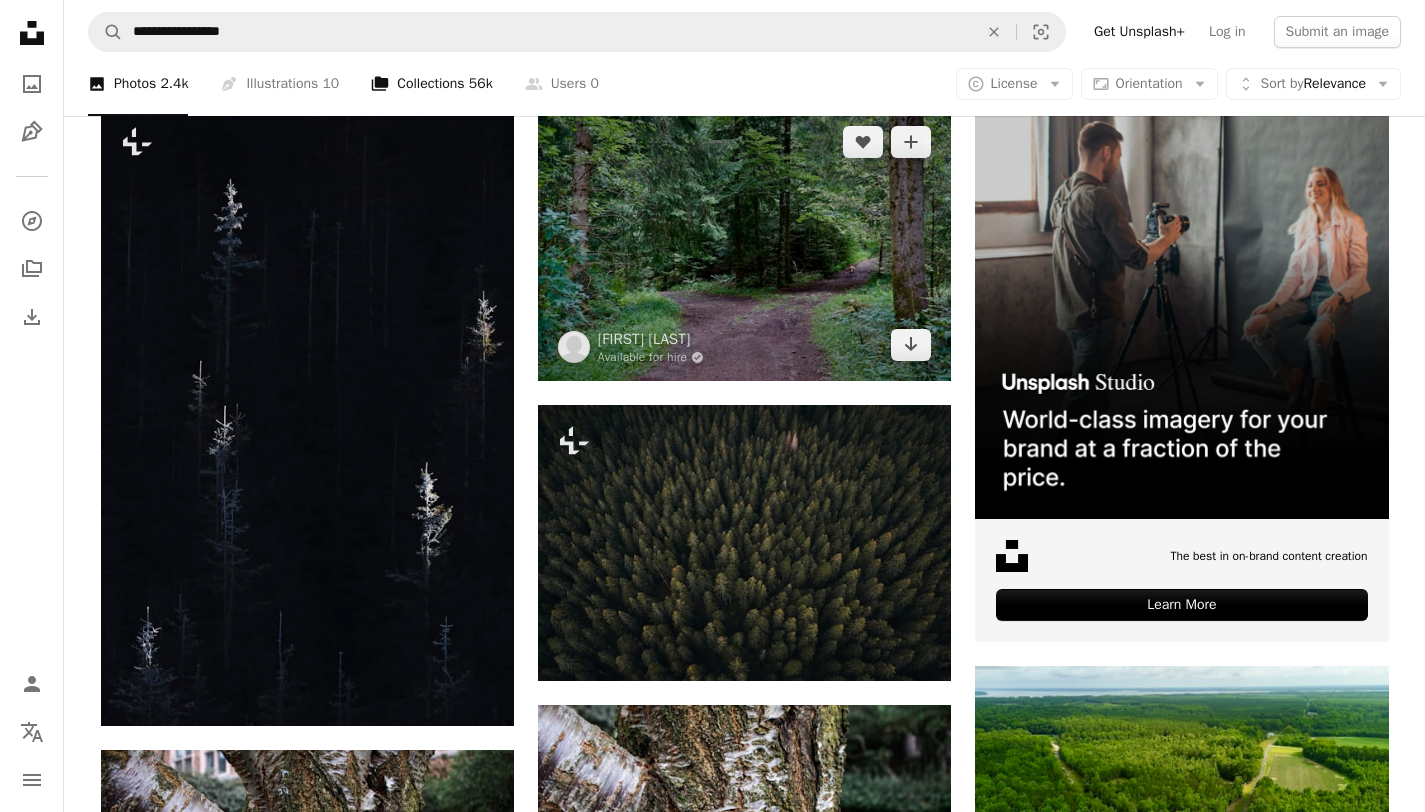 click at bounding box center (744, 243) 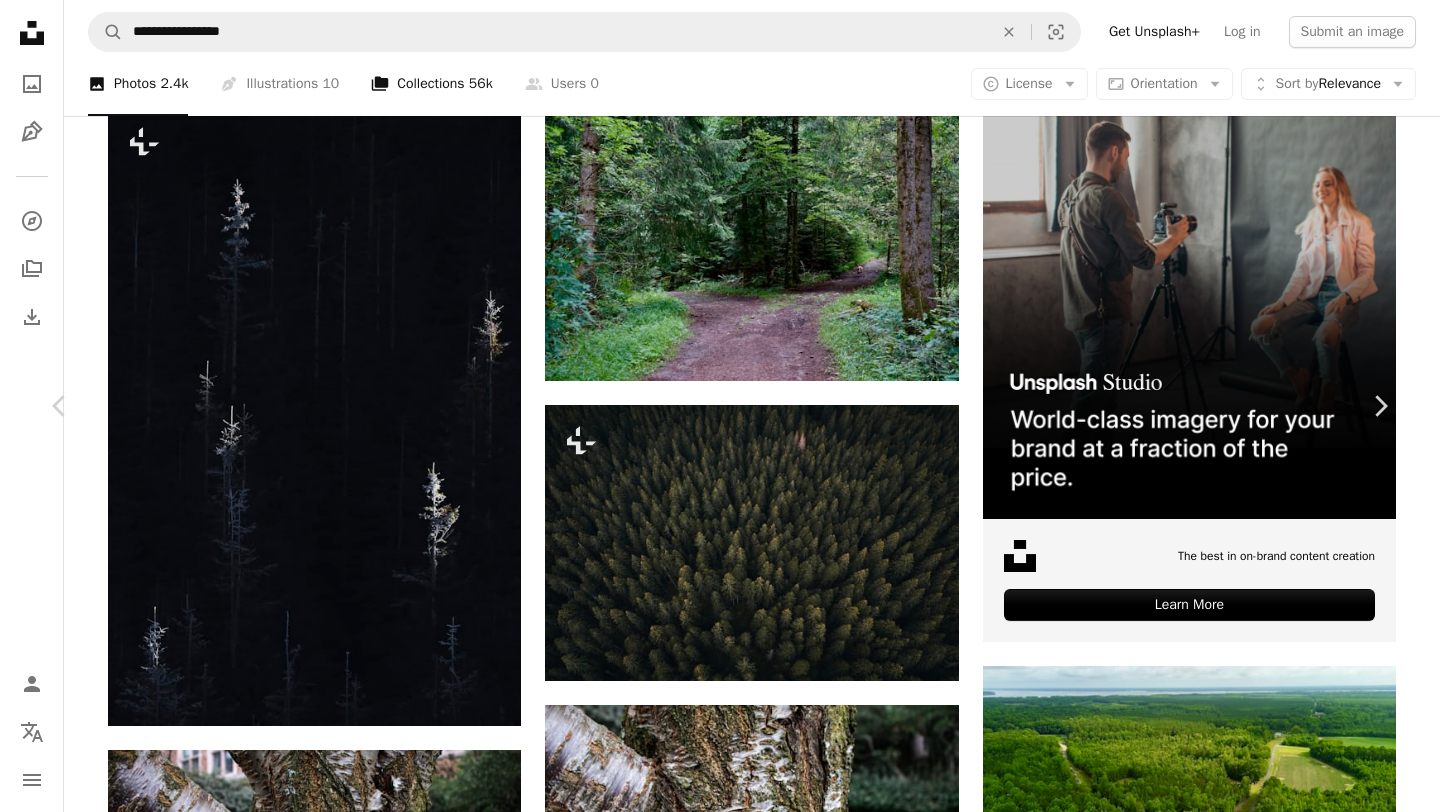 click on "Download free" at bounding box center [1191, 4478] 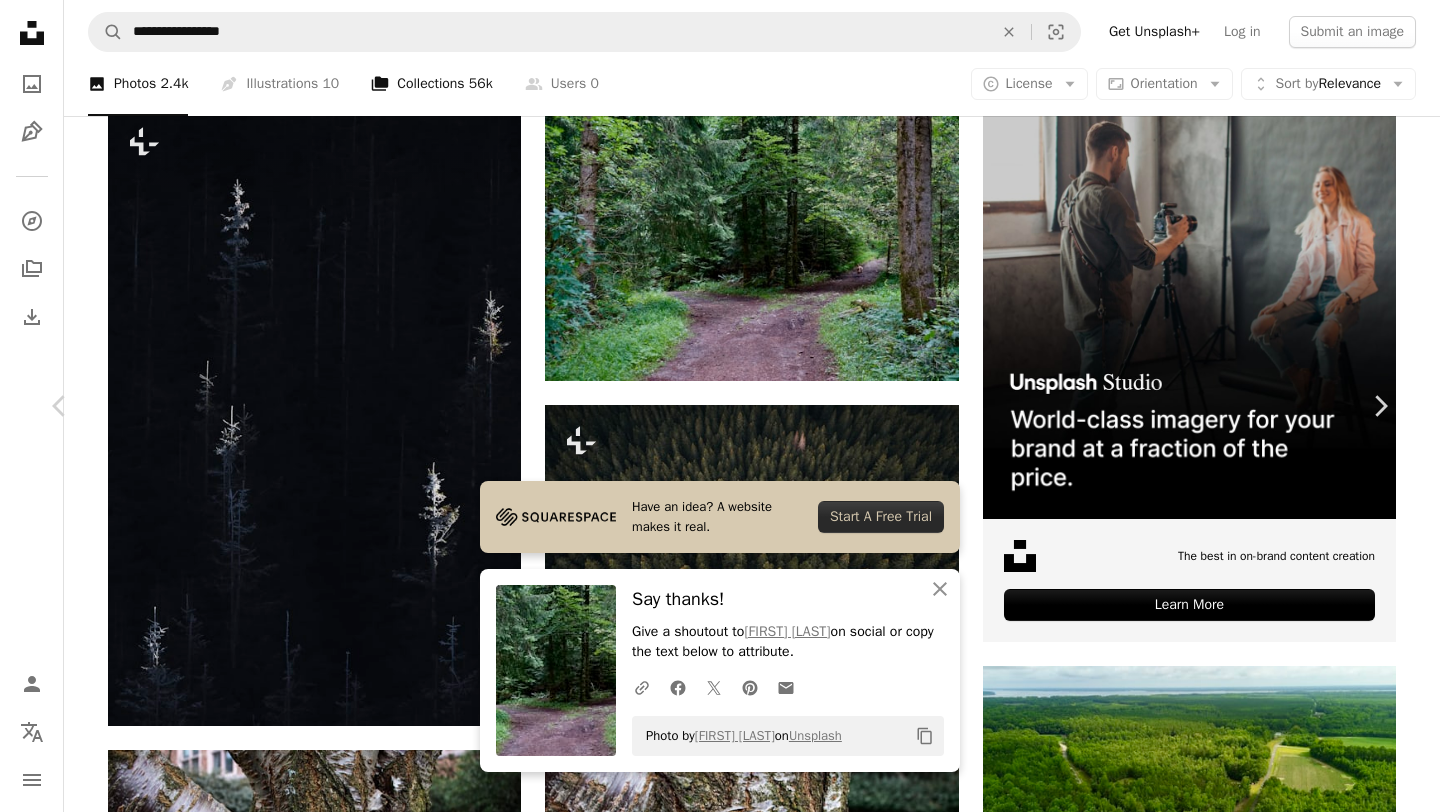 click on "An X shape Chevron left Chevron right Say thanks! Give a shoutout to  [FIRST] [LAST]  on social or copy the text below to attribute. A URL sharing icon (chains) Facebook icon X (formerly Twitter) icon Pinterest icon An envelope Photo by  [FIRST] [LAST]  on  Unsplash
Copy content [FIRST] [LAST] Available for hire A checkmark inside of a circle A heart A plus sign Edit image   Plus sign for Unsplash+ Download free Chevron down Zoom in Views 617,185 Downloads 5,502 A forward-right arrow Share Info icon Info More Actions The forked path in a Swiss forrest A map marker Switzerland Calendar outlined Published on  December 27, 2020 Camera SONY, ILCE-6000 Safety Free to use under the  Unsplash License path woods forrest pathway choices fork in the road land black road plant grey switzerland outdoors ground vegetation trail gravel dirt road Backgrounds Browse premium related images on iStock  |  Save 20% with code UNSPLASH20  ↗ For" at bounding box center (720, 4837) 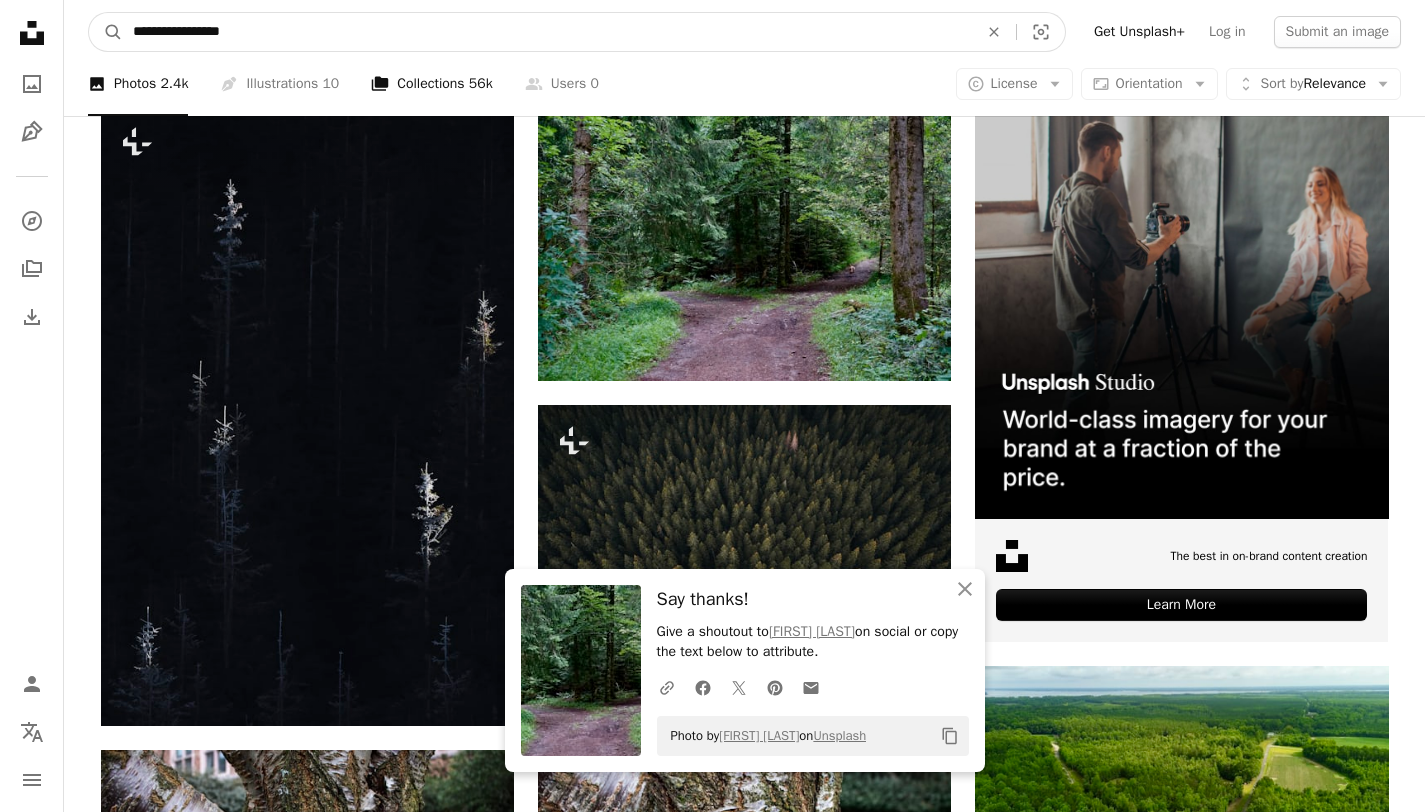 drag, startPoint x: 321, startPoint y: 25, endPoint x: 85, endPoint y: 25, distance: 236 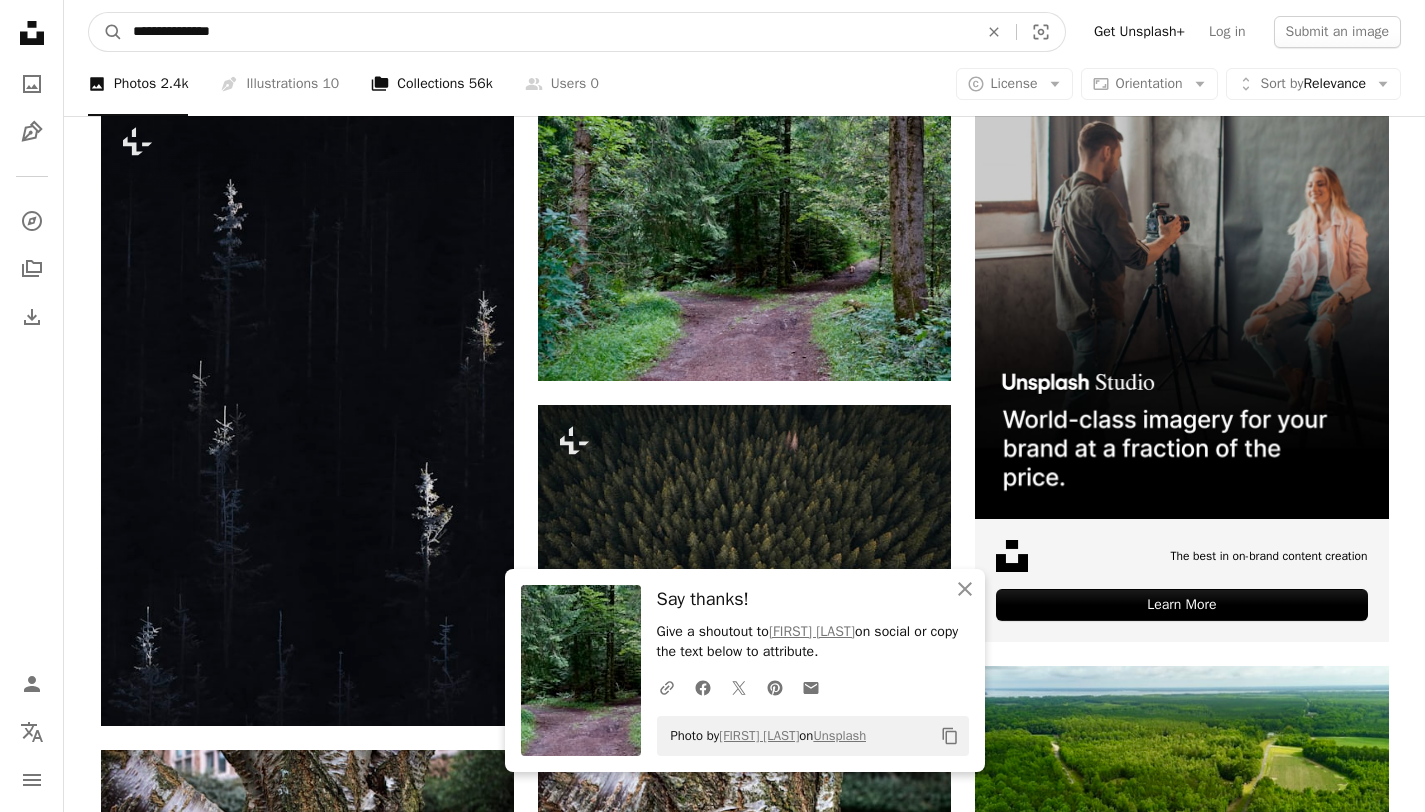 type on "**********" 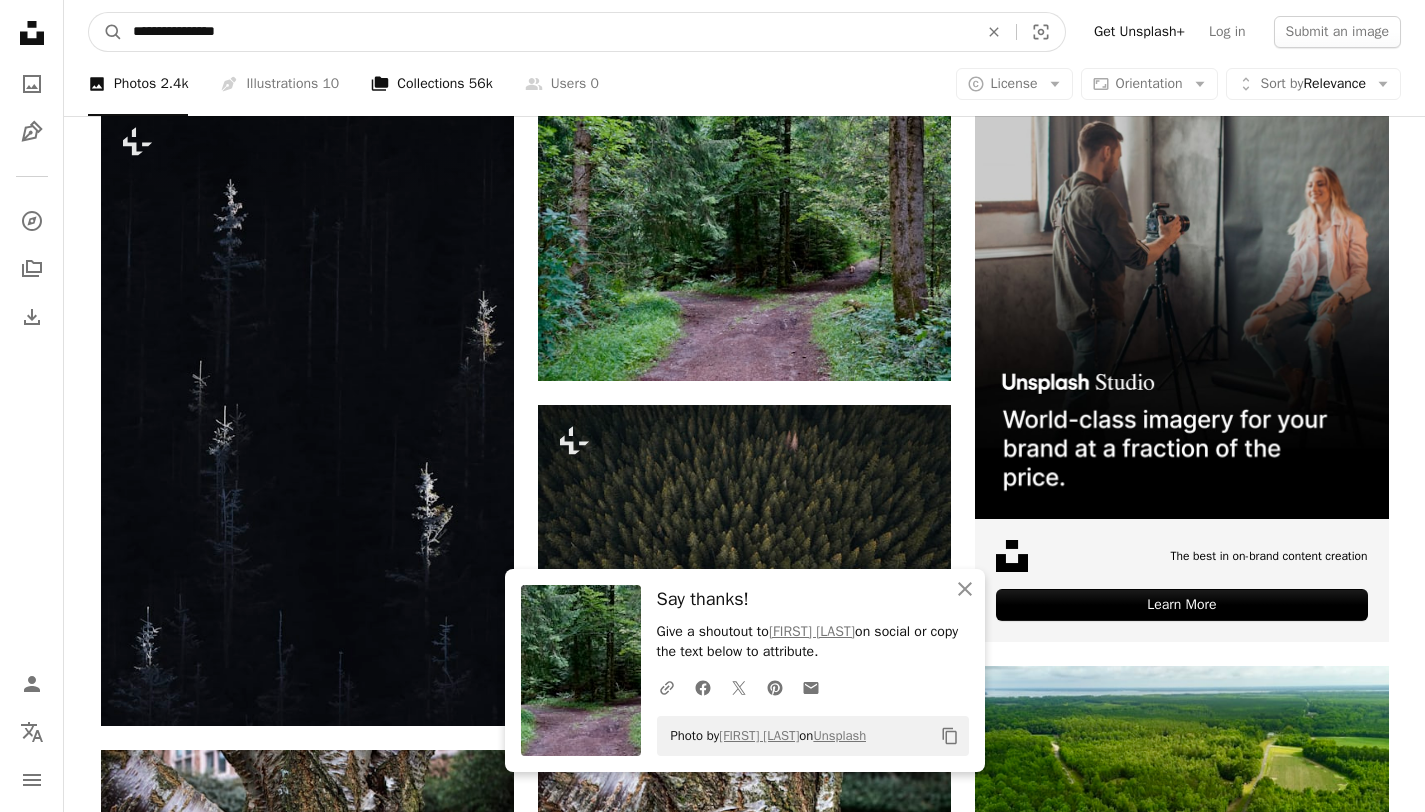 click on "A magnifying glass" at bounding box center (106, 32) 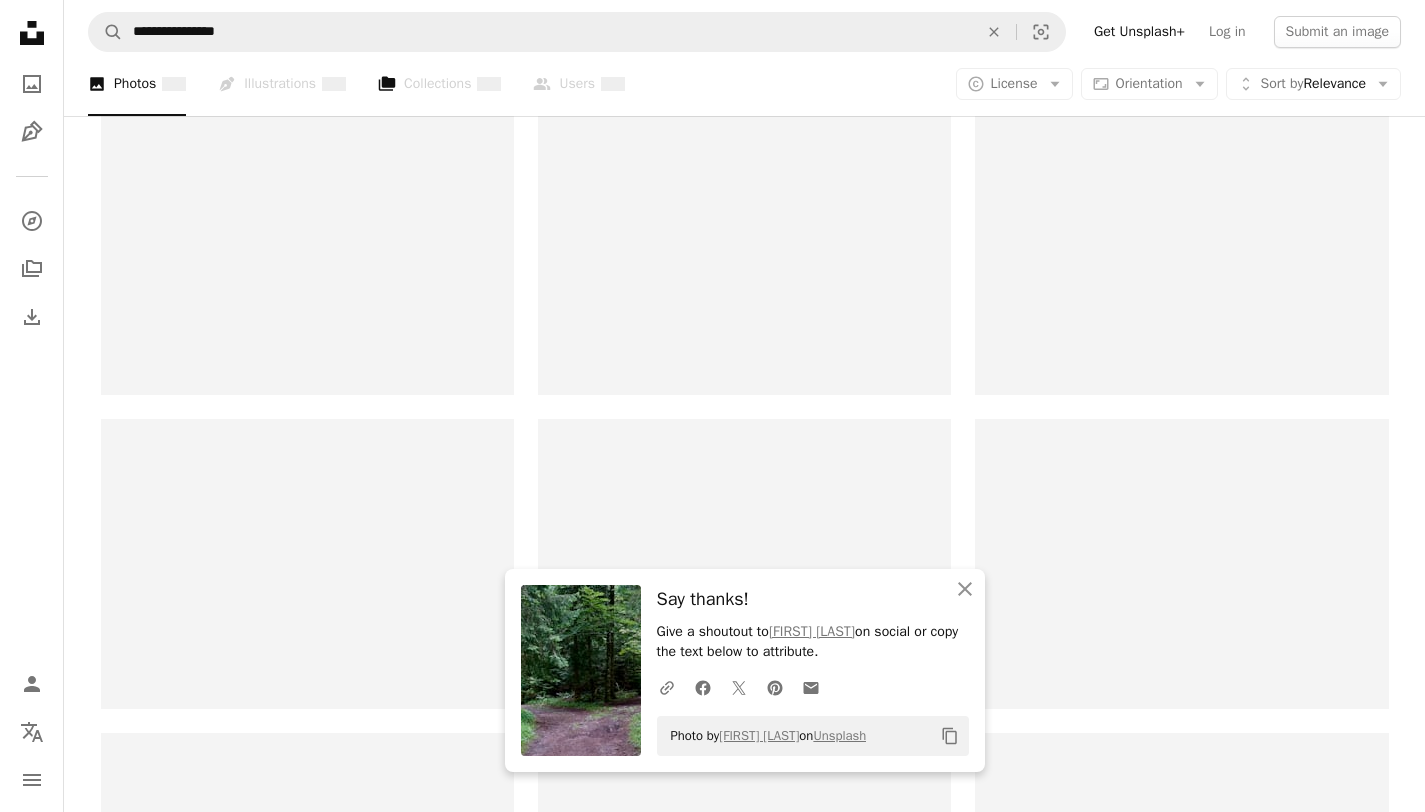 scroll, scrollTop: 0, scrollLeft: 0, axis: both 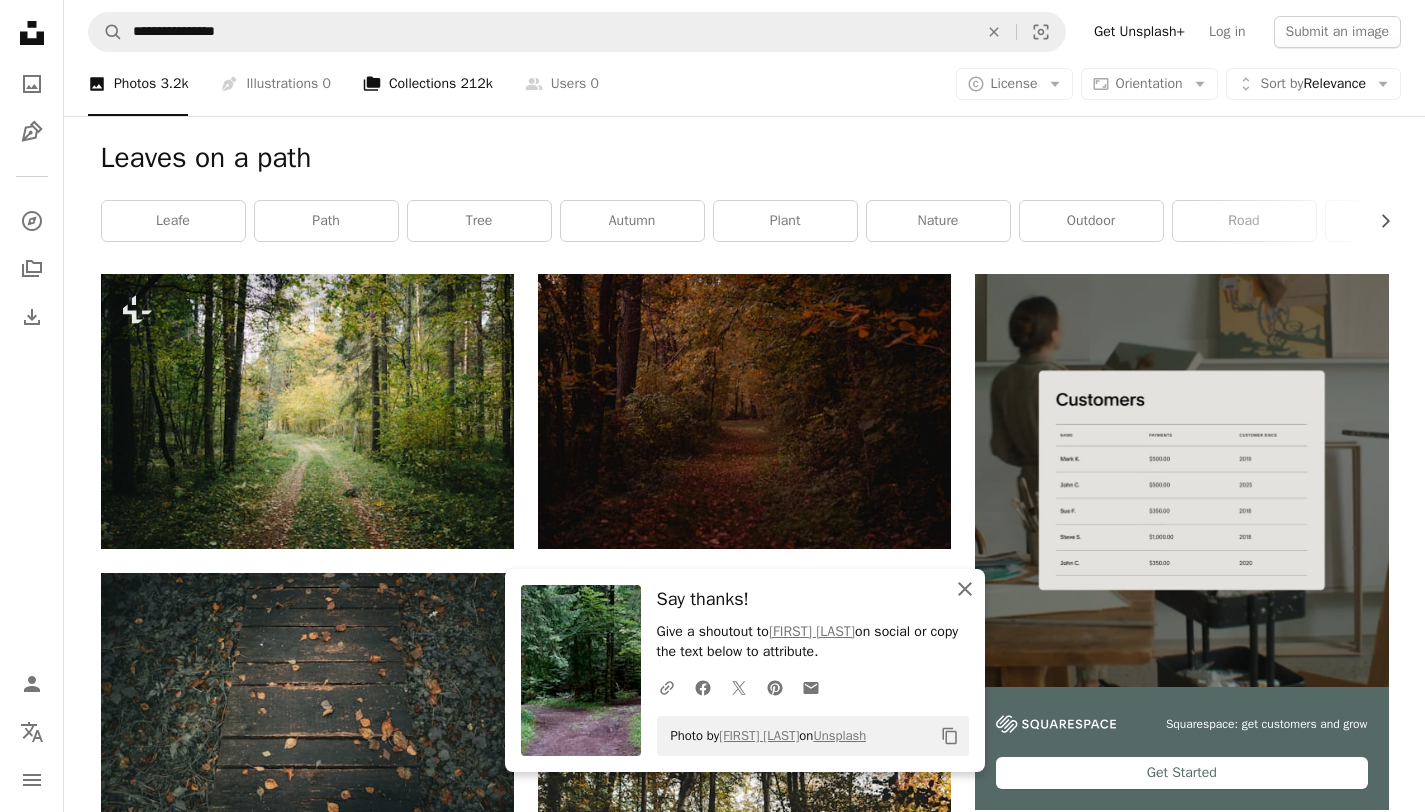 click 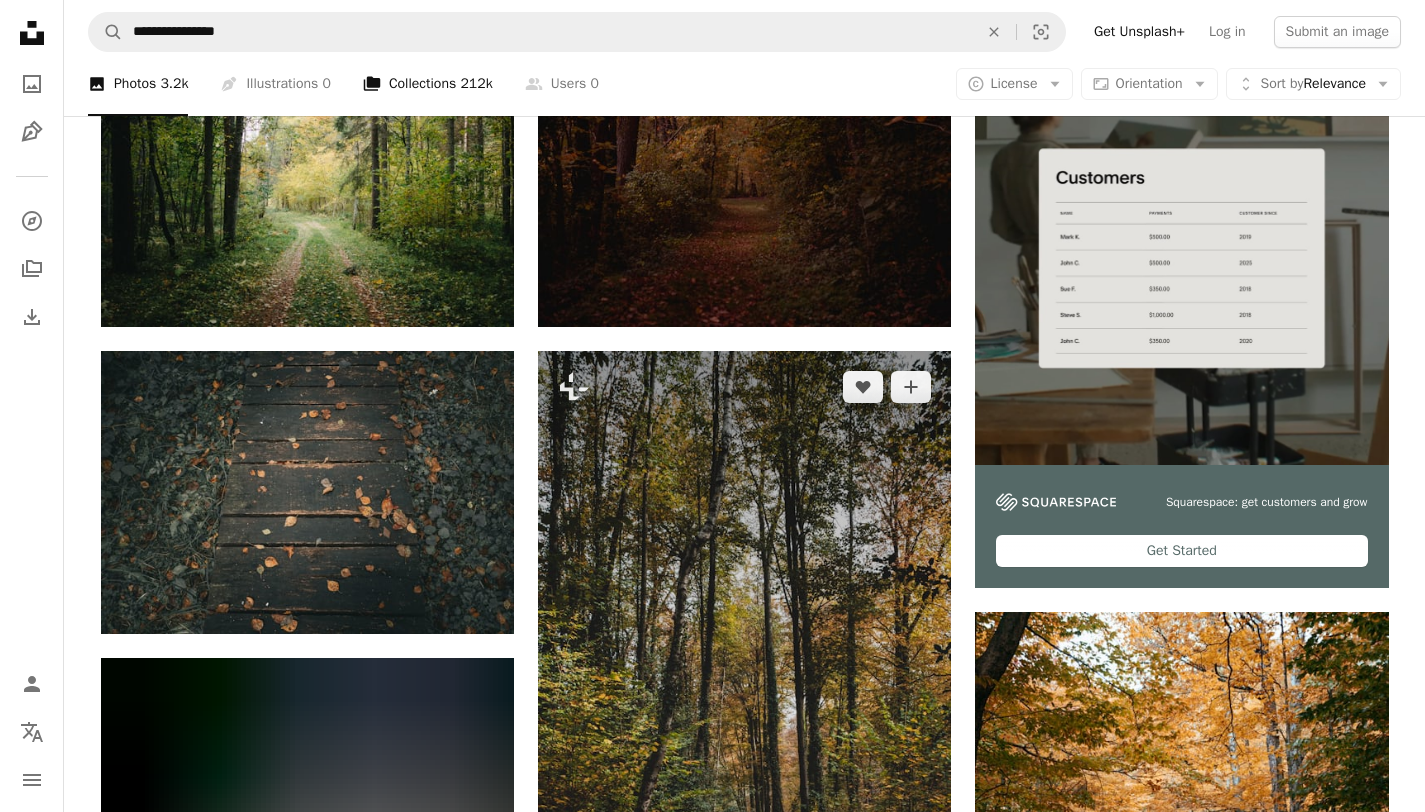 scroll, scrollTop: 326, scrollLeft: 0, axis: vertical 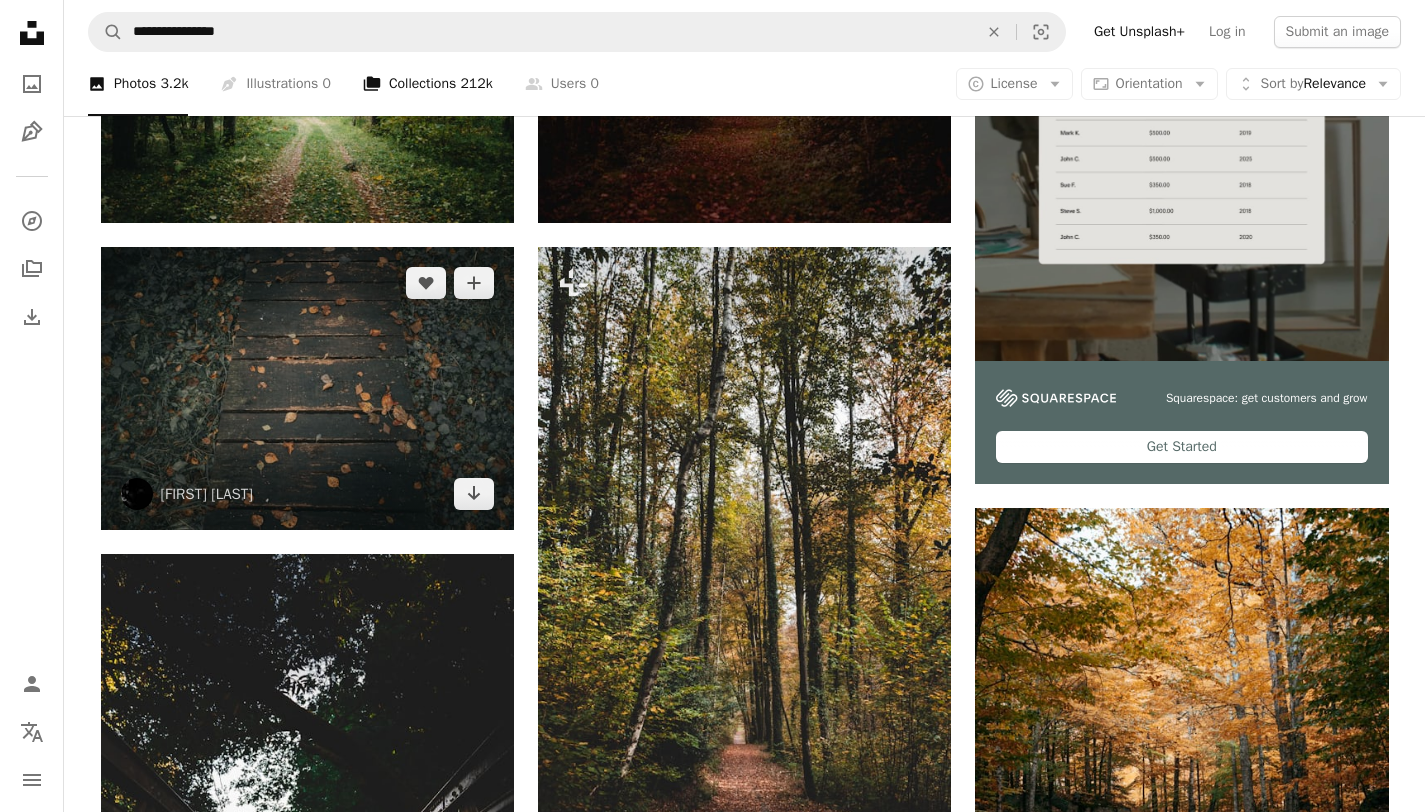 click at bounding box center (307, 388) 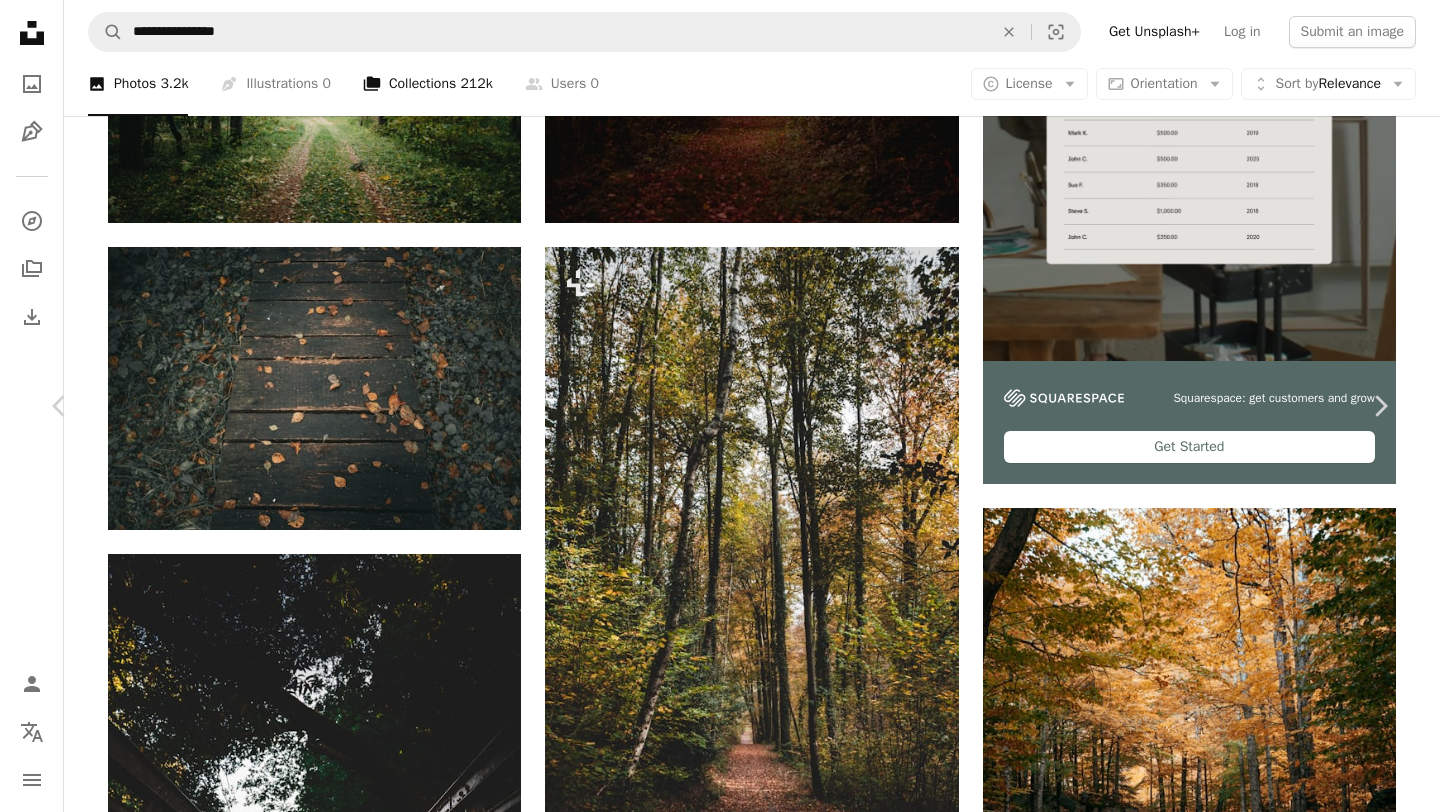 click on "Download free" at bounding box center [1191, 4843] 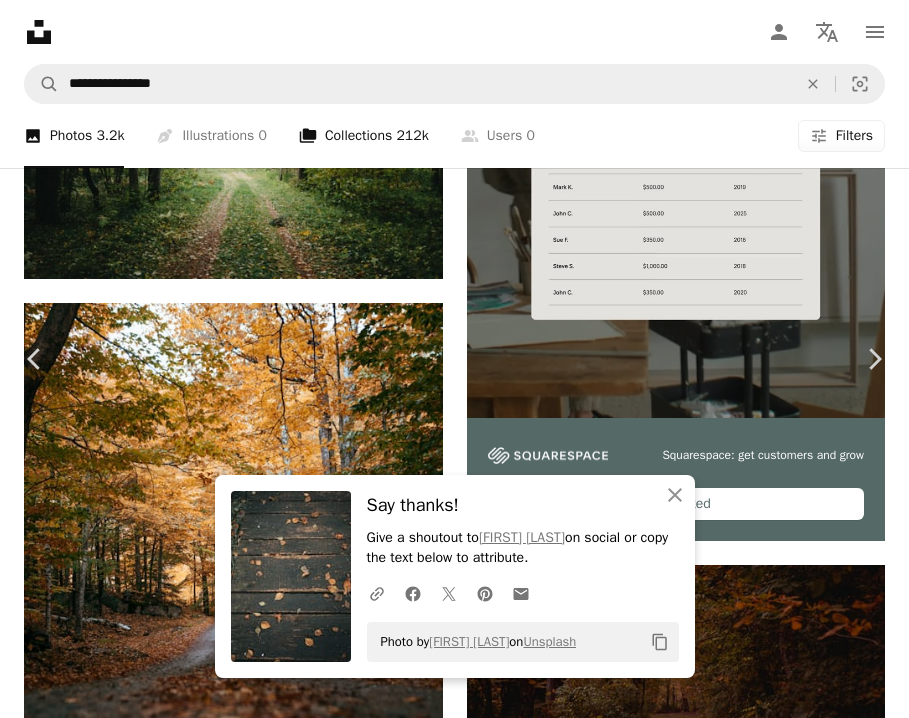 click on "An X shape" at bounding box center [20, 20] 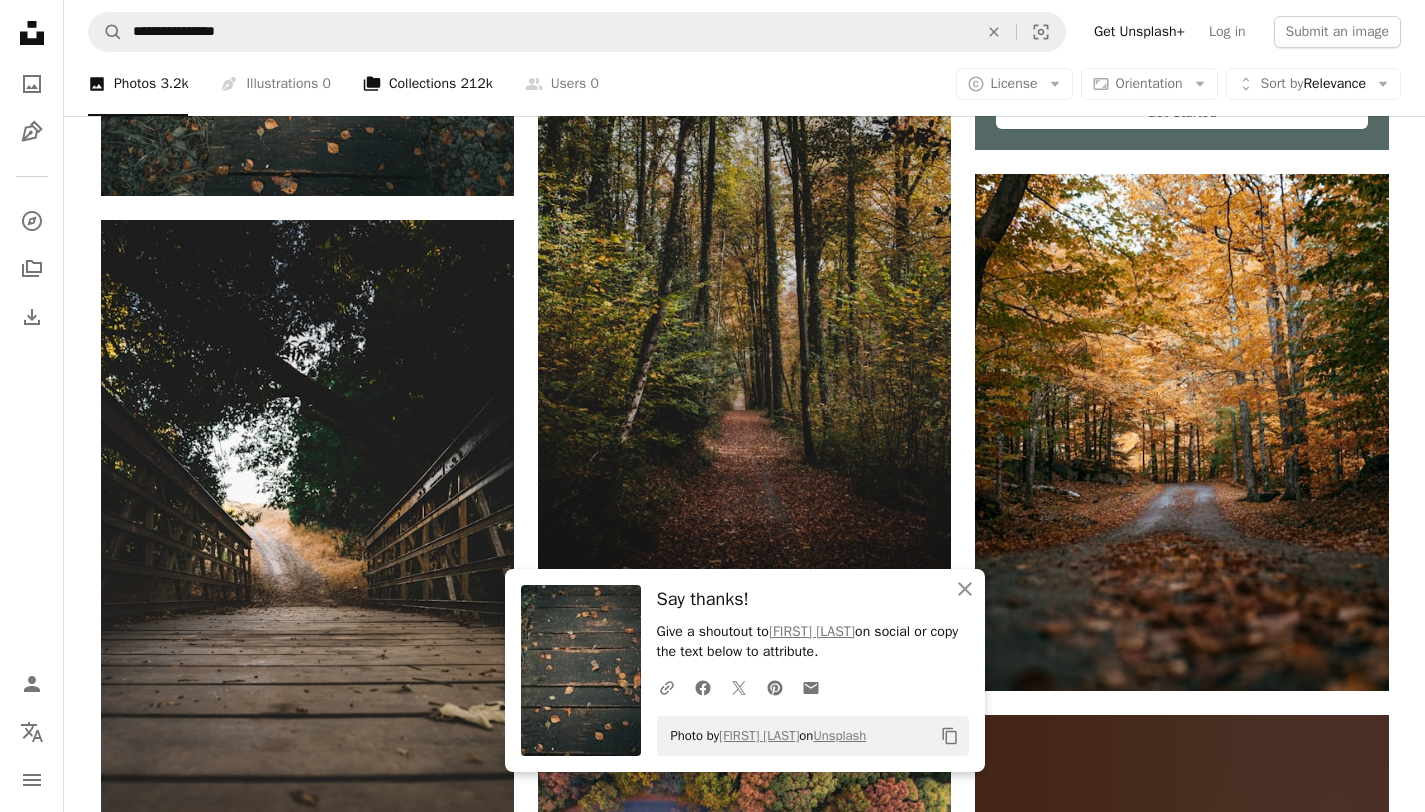 scroll, scrollTop: 667, scrollLeft: 0, axis: vertical 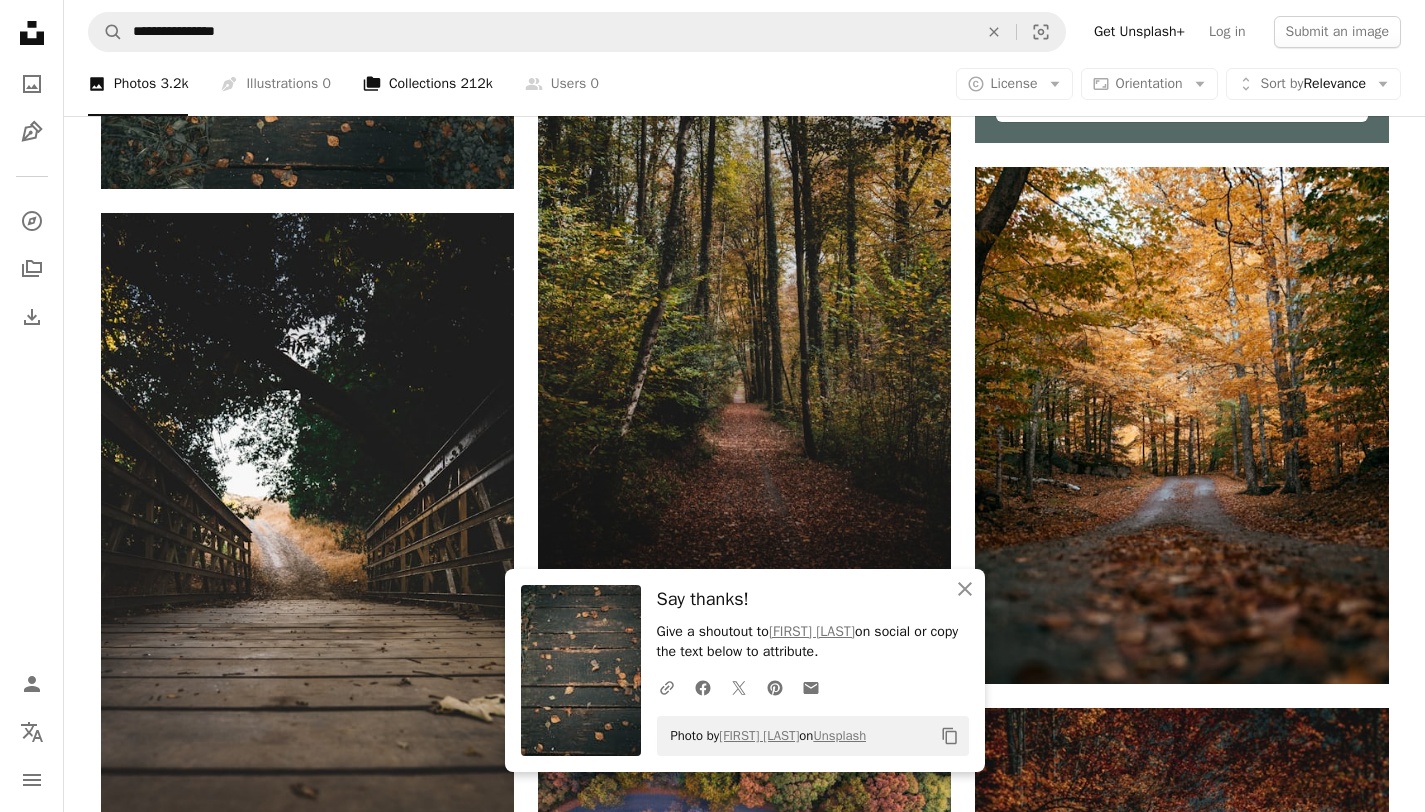 click at bounding box center [744, 273] 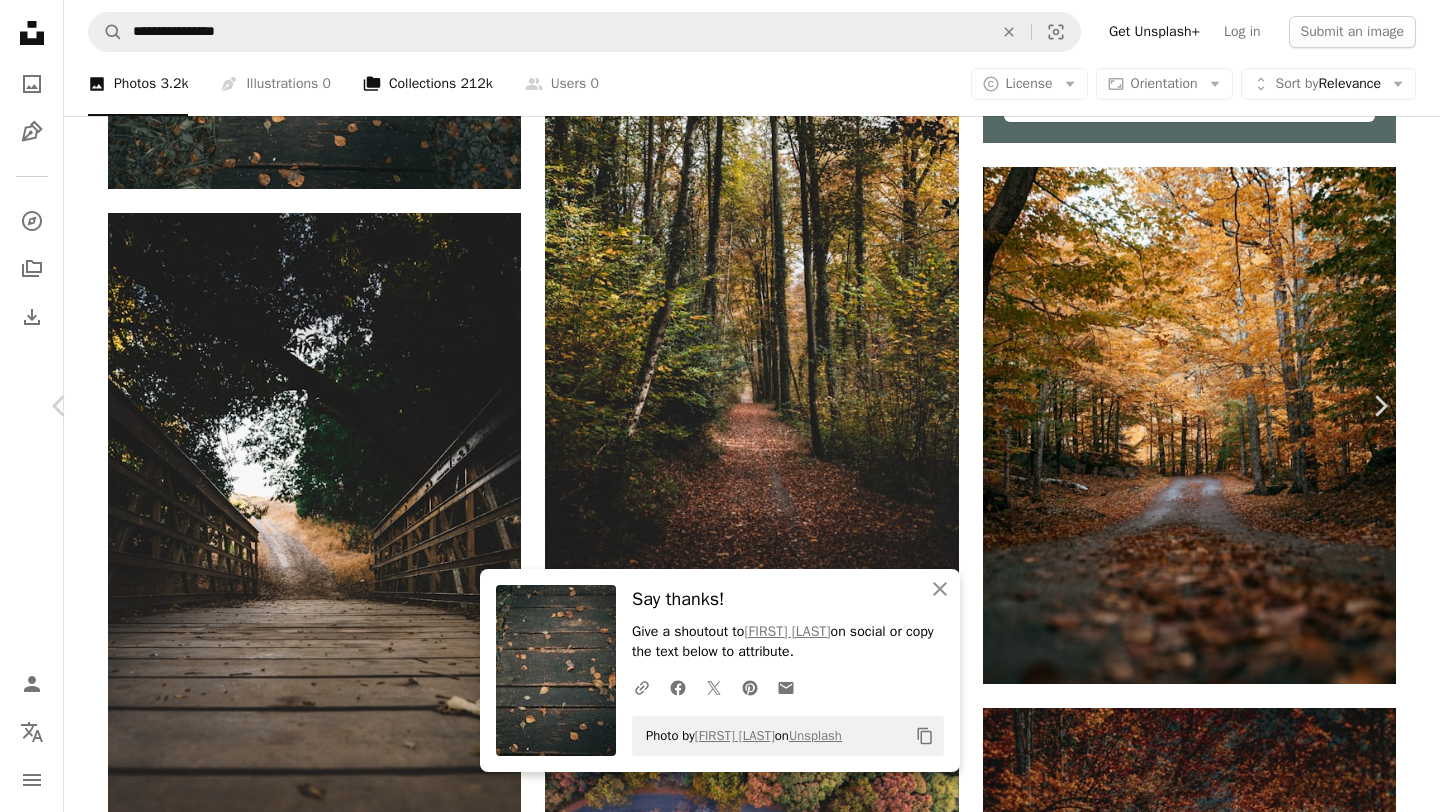 click on "An X shape" at bounding box center (20, 20) 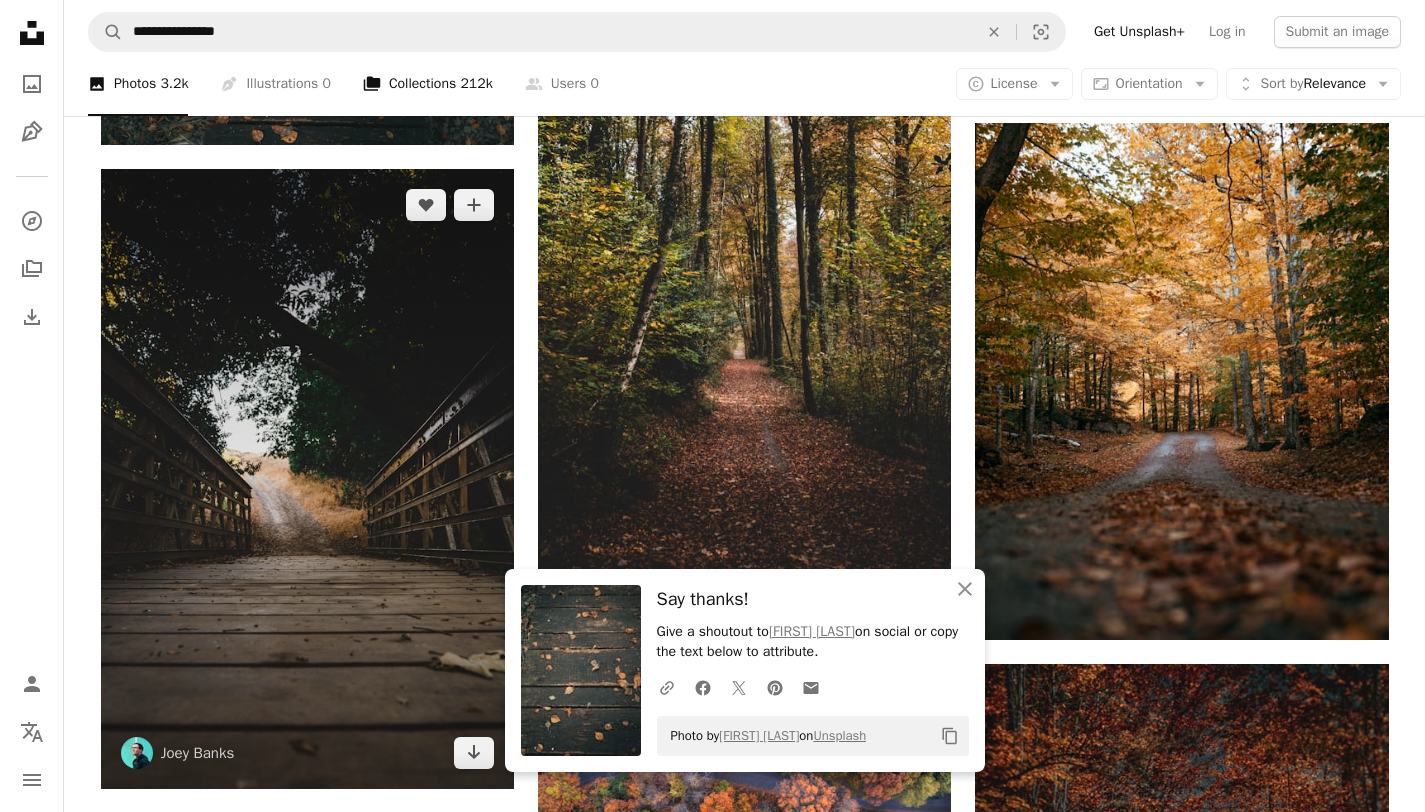 scroll, scrollTop: 813, scrollLeft: 0, axis: vertical 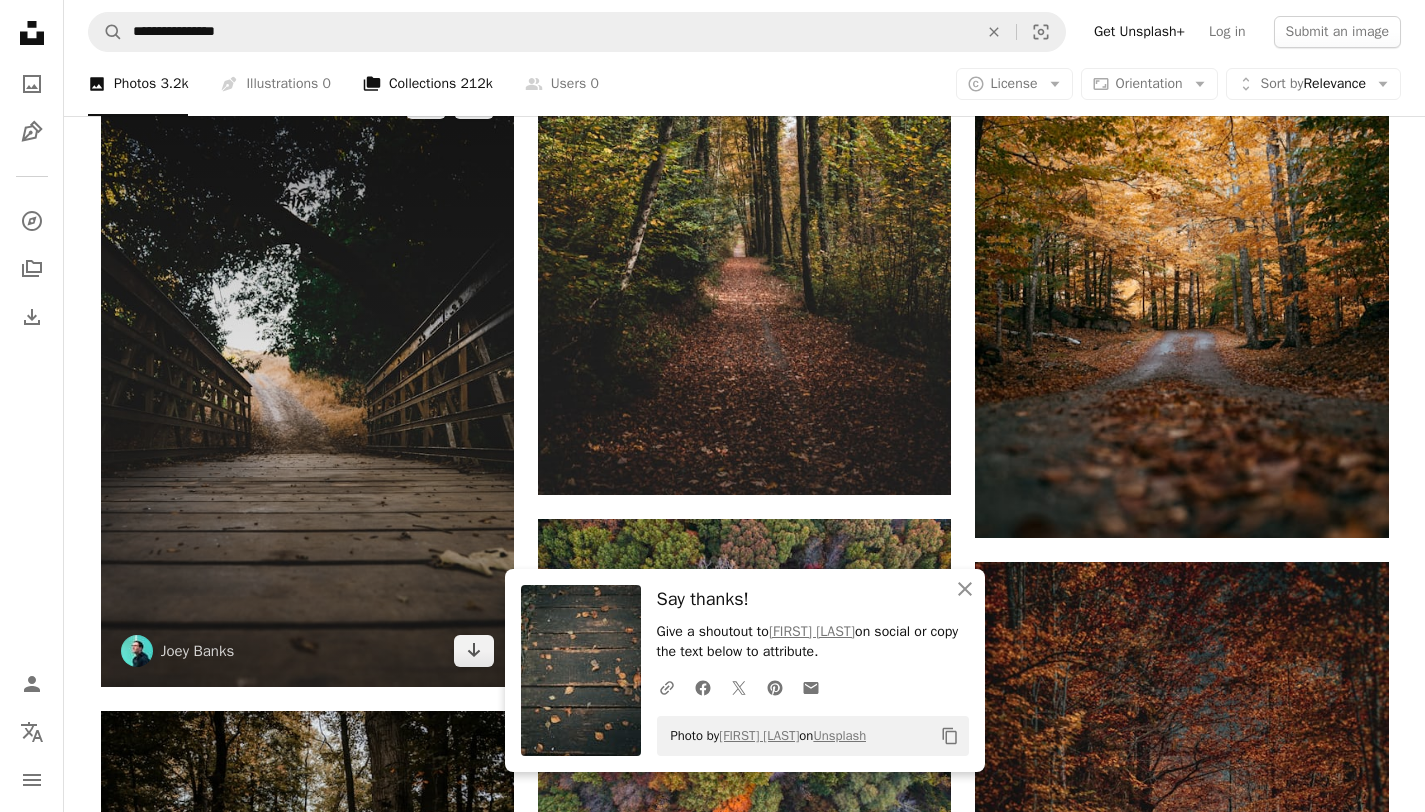 click at bounding box center [307, 377] 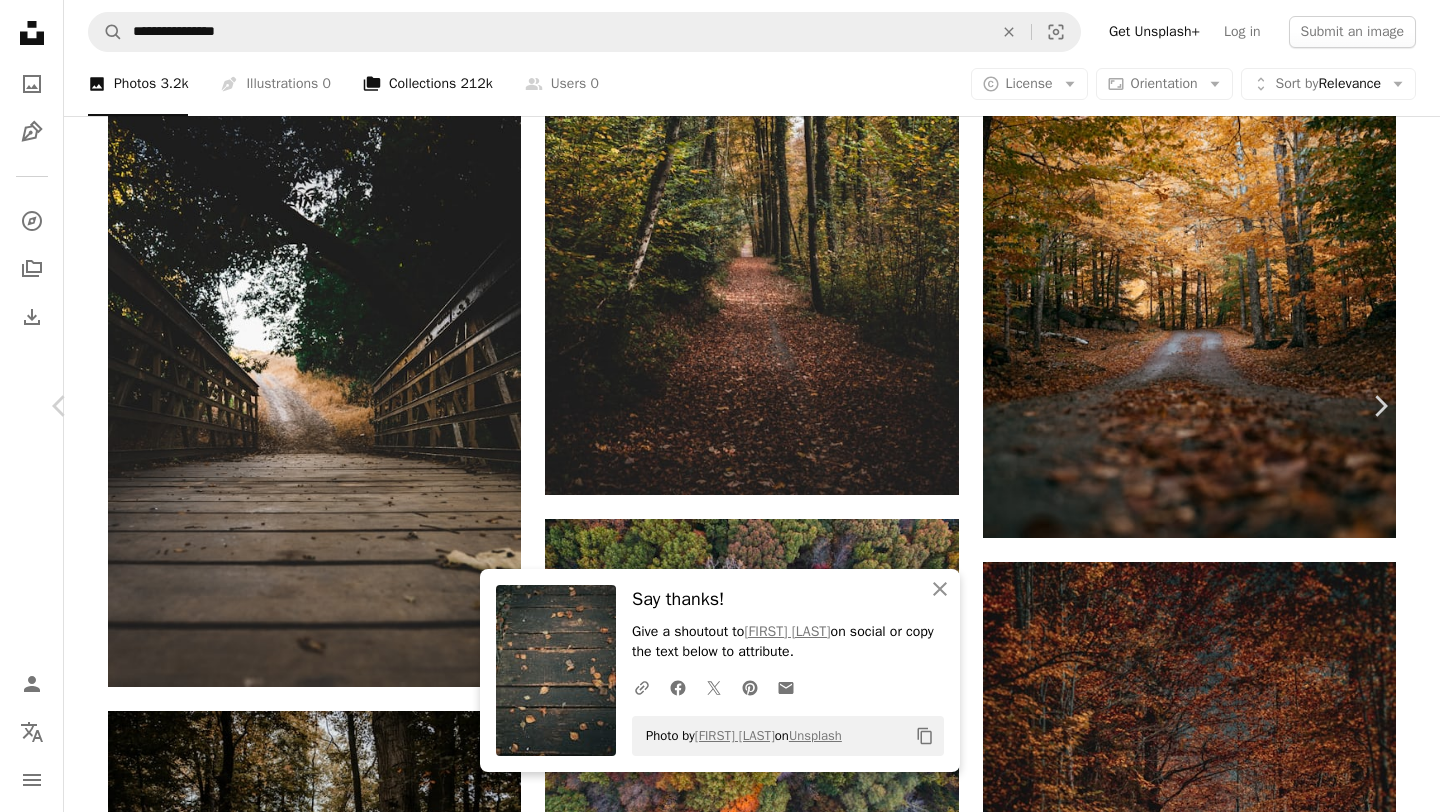 click on "Download free" at bounding box center (1191, 4356) 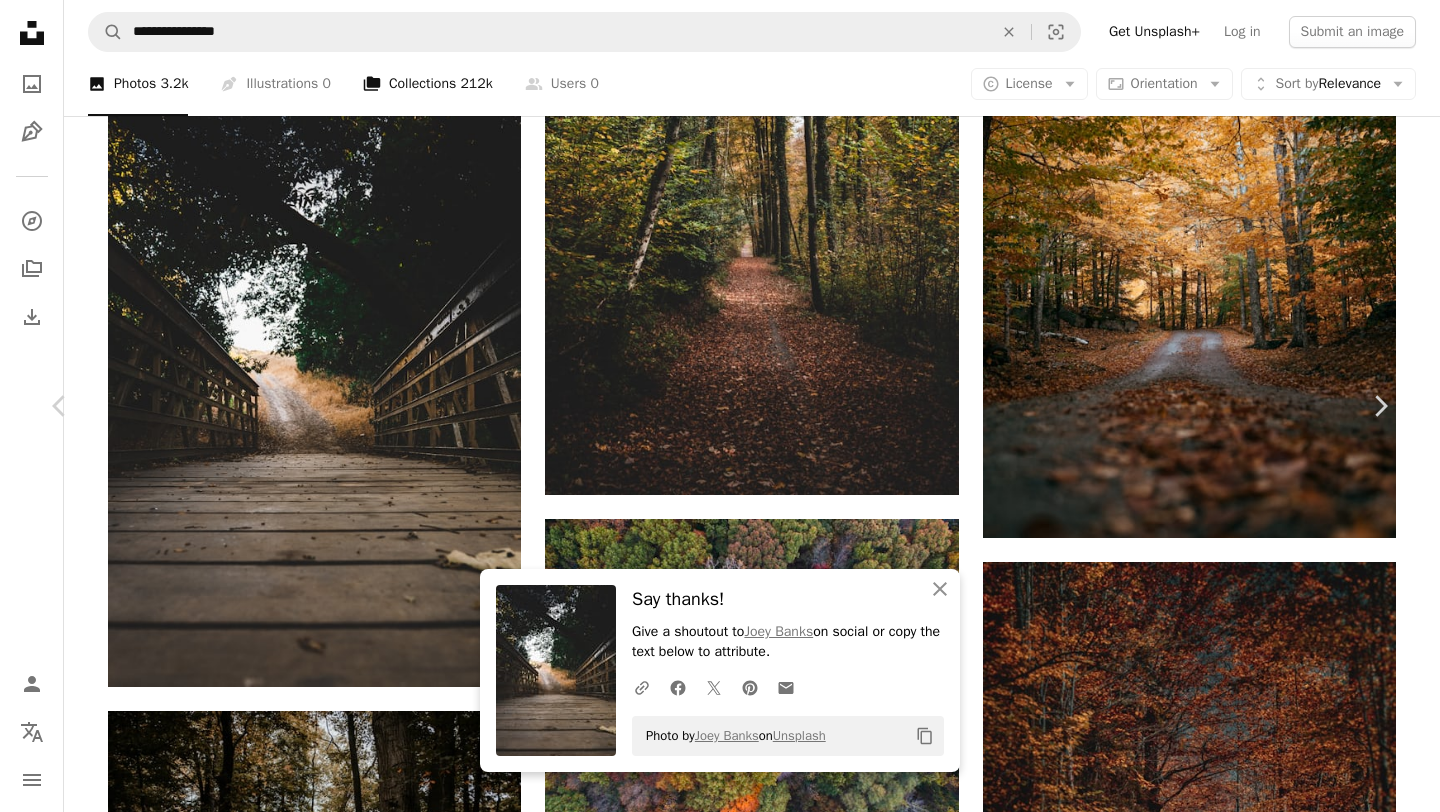 click on "An X shape" at bounding box center [20, 20] 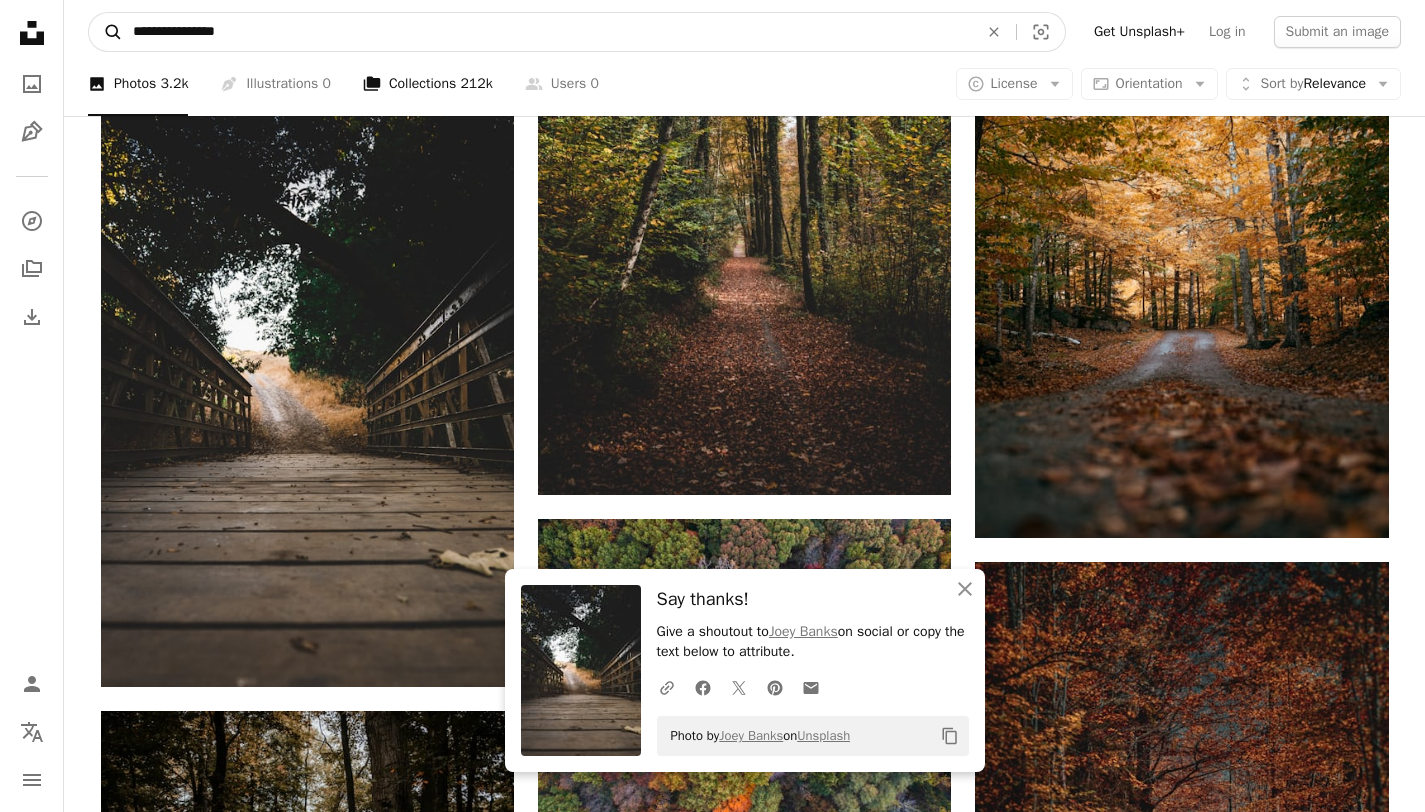 drag, startPoint x: 333, startPoint y: 34, endPoint x: 95, endPoint y: 30, distance: 238.03362 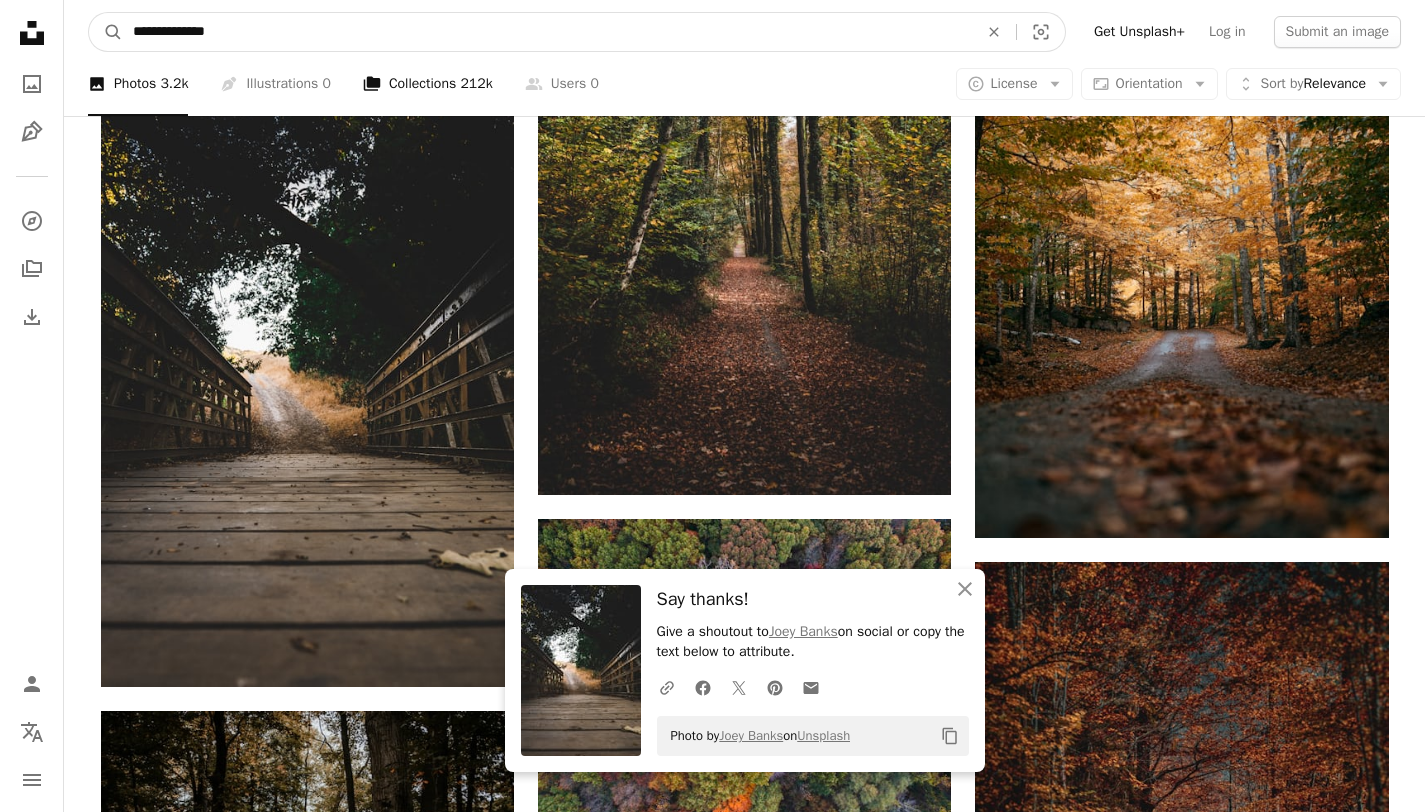 type on "**********" 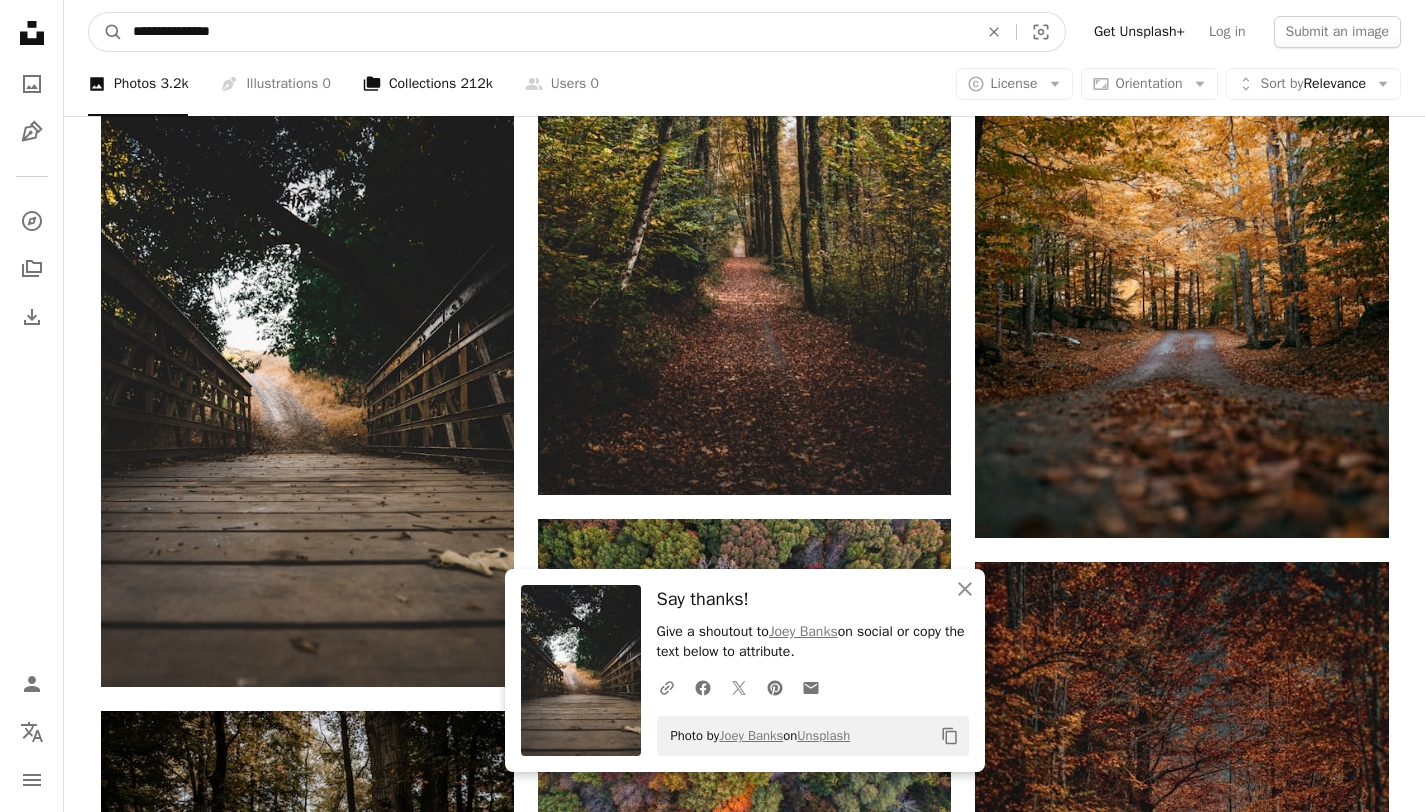 click on "A magnifying glass" at bounding box center [106, 32] 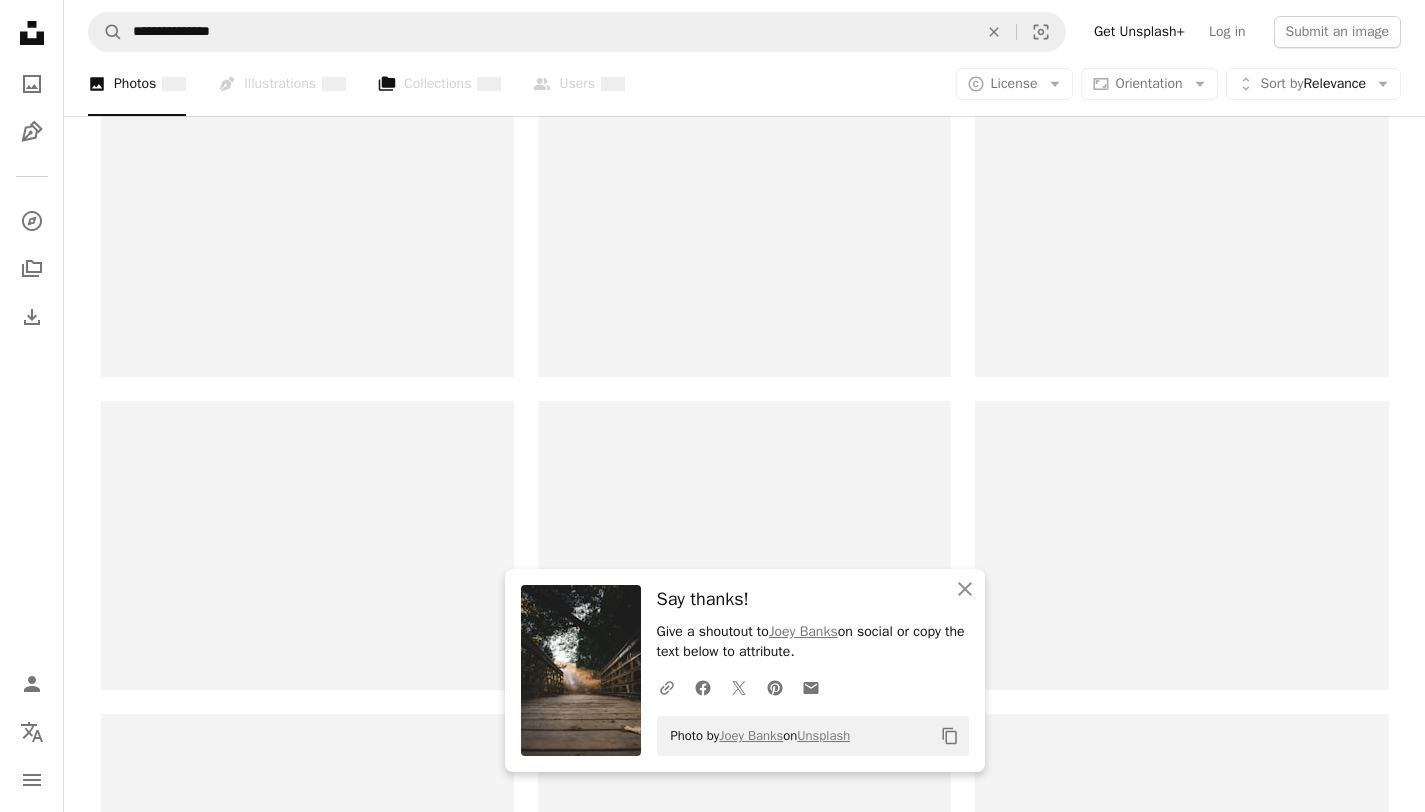 scroll, scrollTop: 0, scrollLeft: 0, axis: both 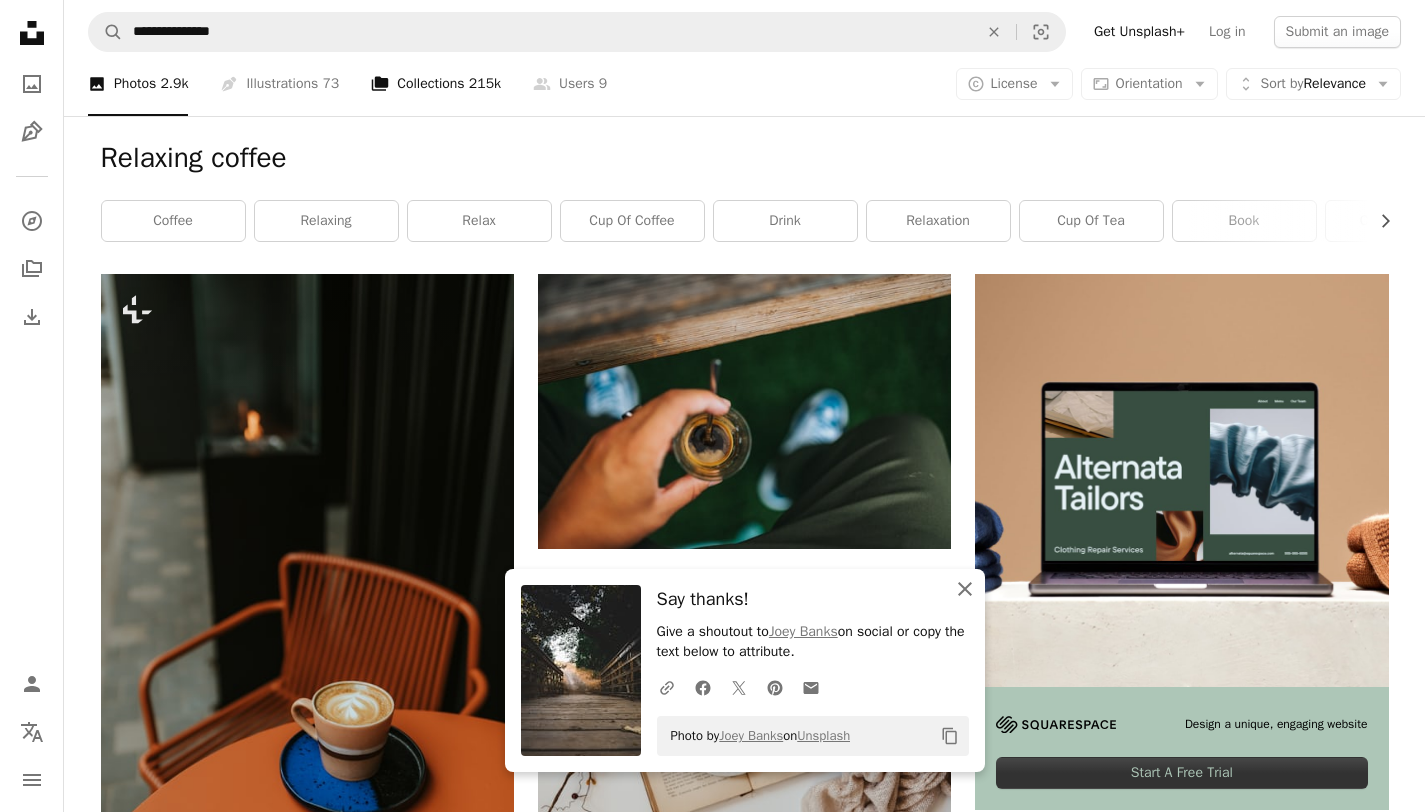 click on "An X shape" 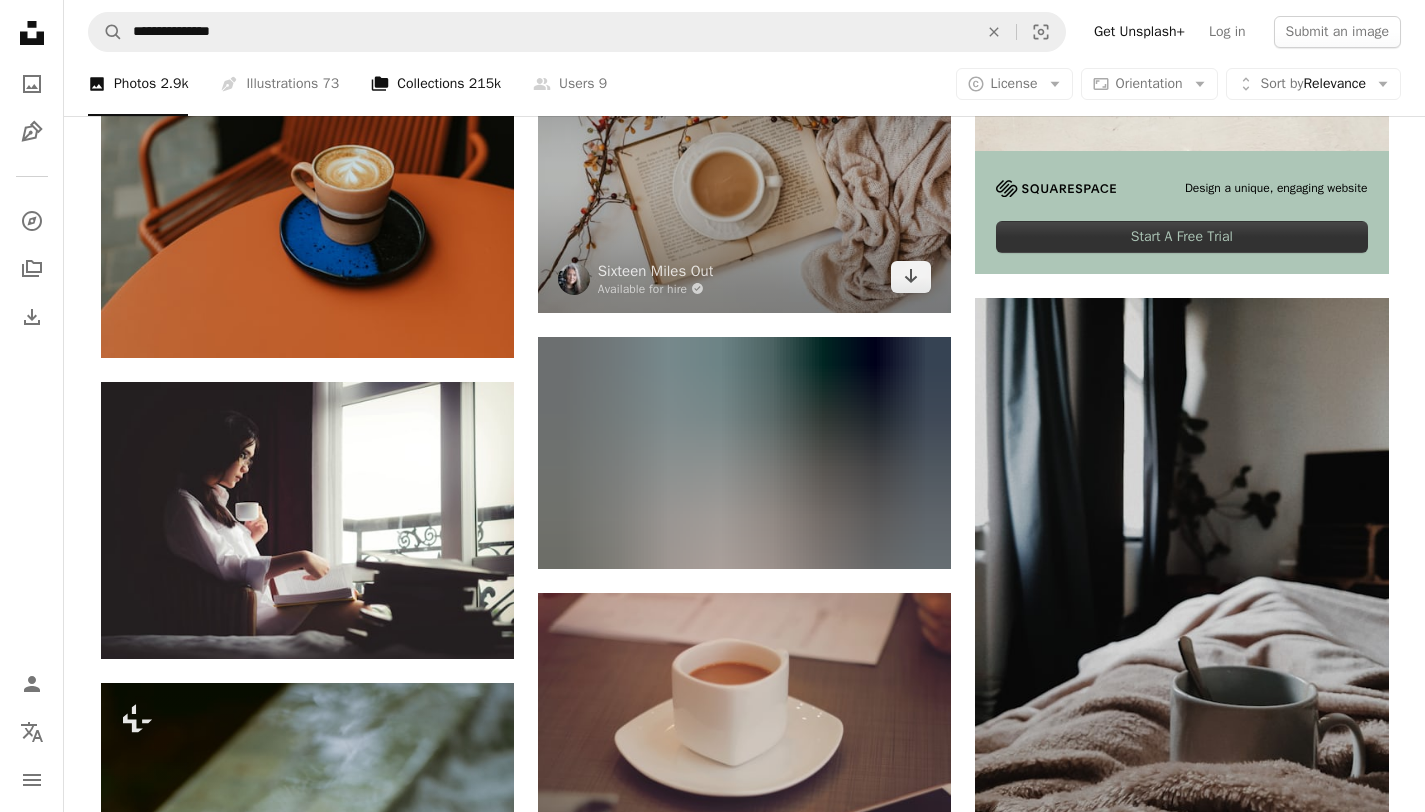 scroll, scrollTop: 542, scrollLeft: 0, axis: vertical 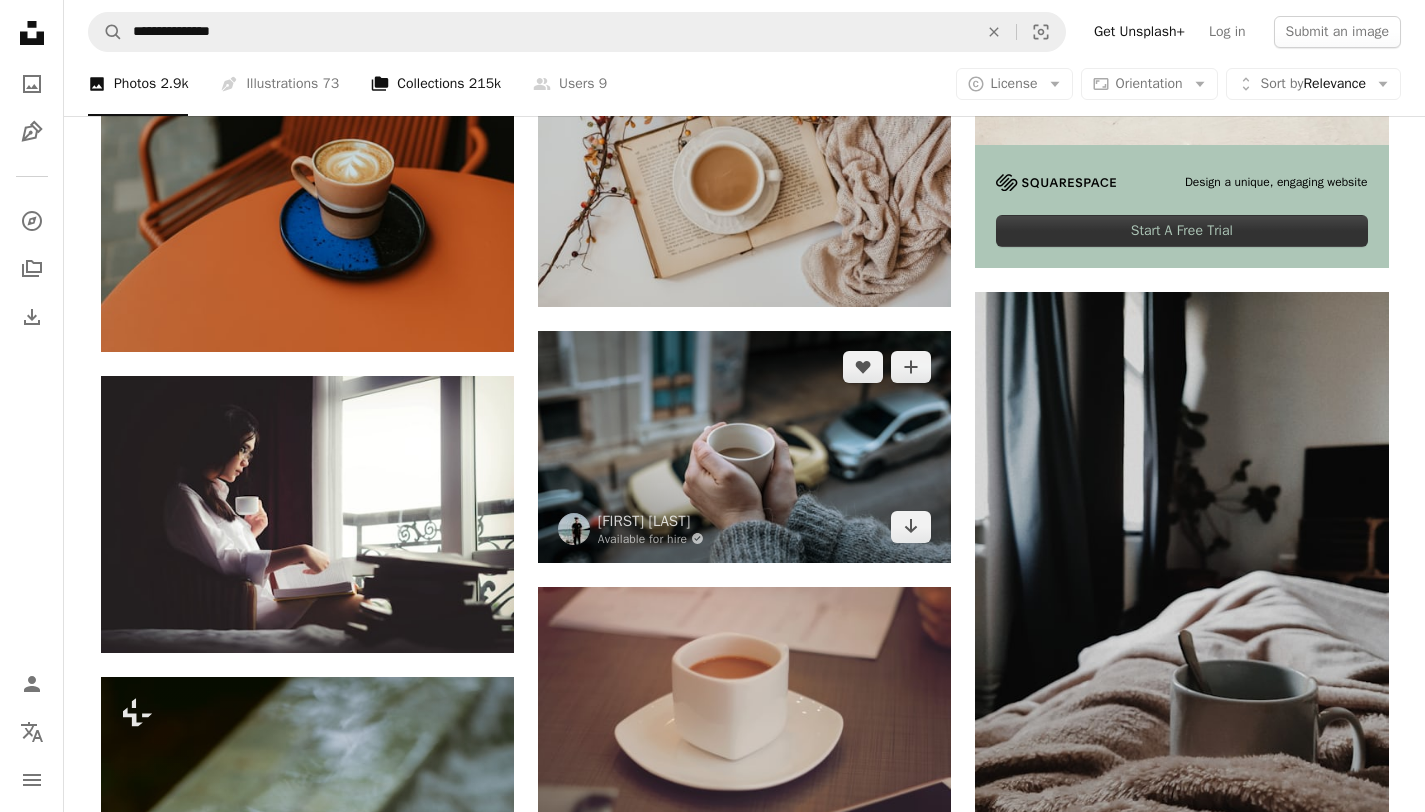 click at bounding box center [744, 447] 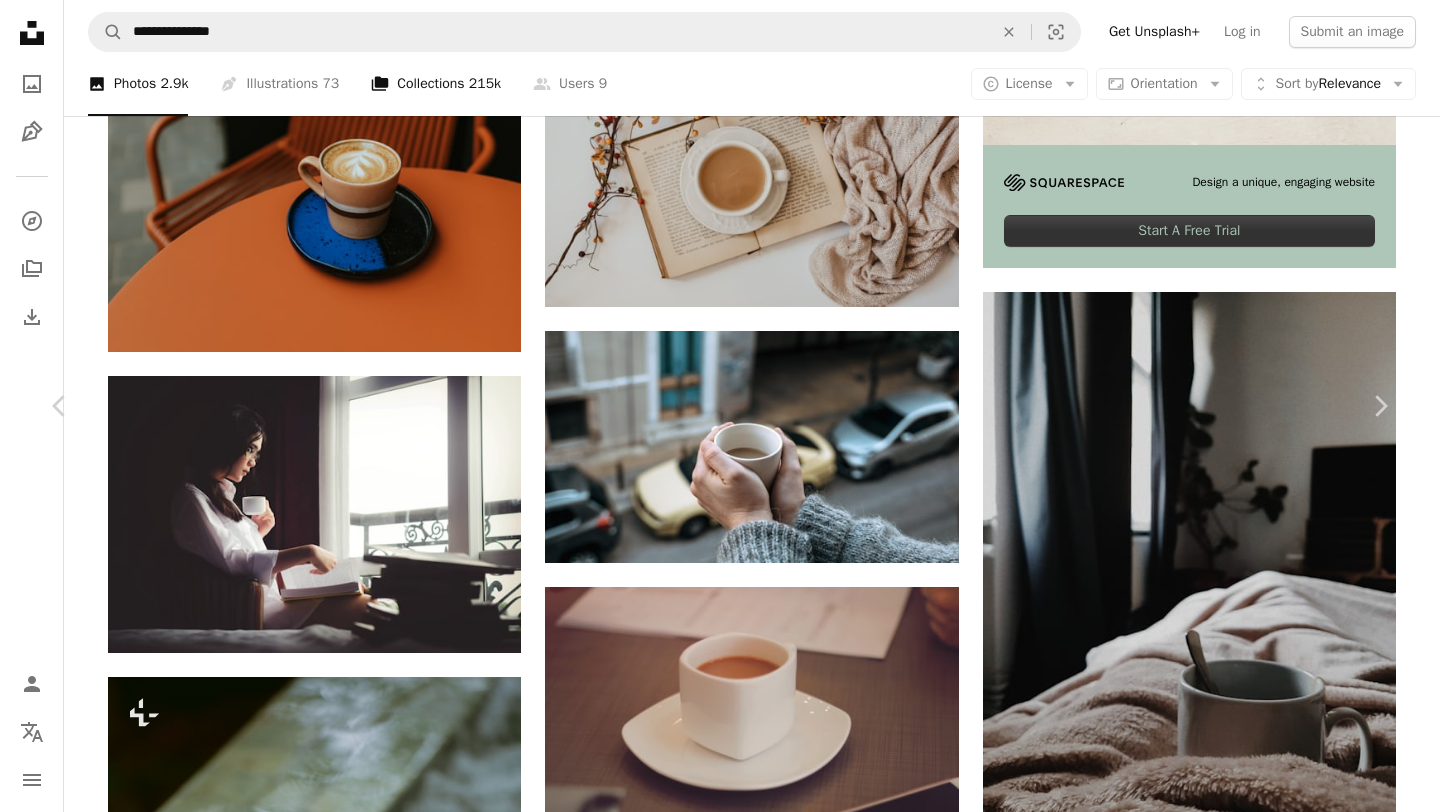 click on "An X shape" at bounding box center [20, 20] 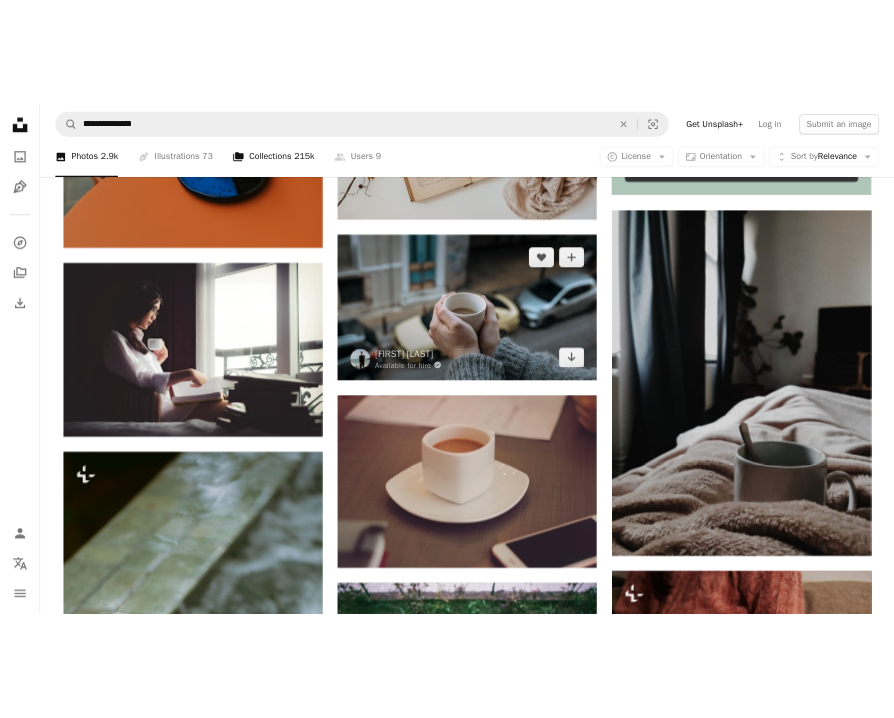 scroll, scrollTop: 665, scrollLeft: 0, axis: vertical 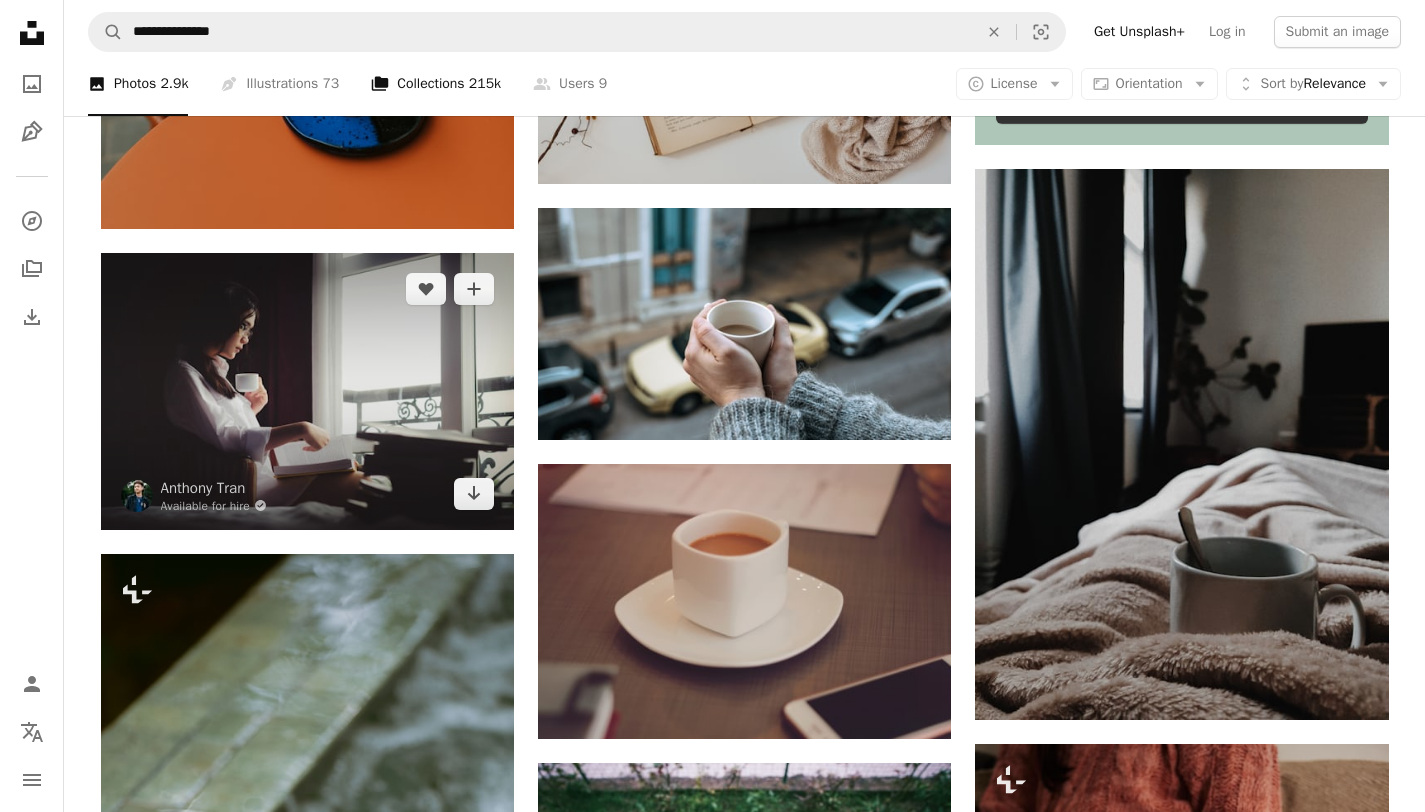 click at bounding box center (307, 391) 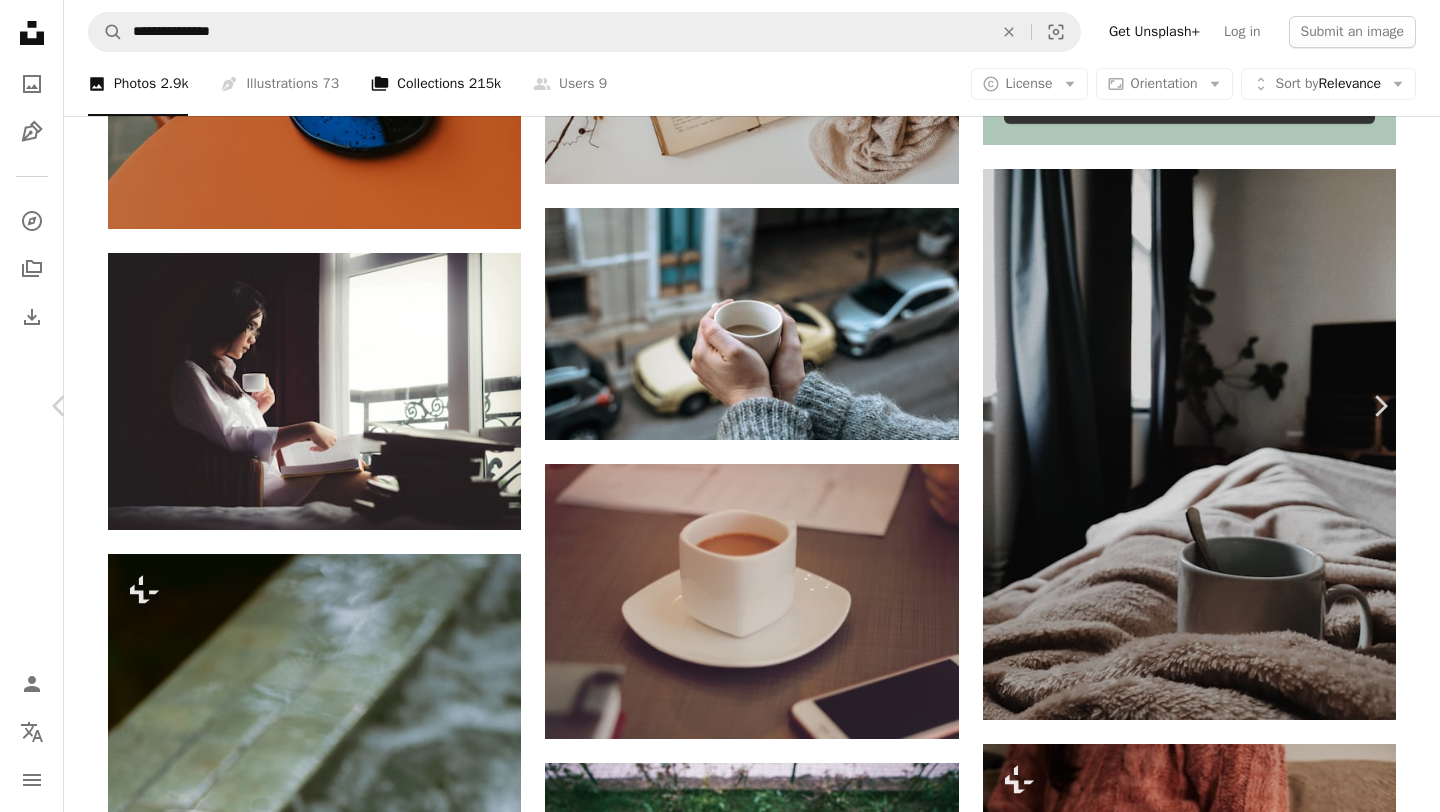click on "Download free" at bounding box center [1191, 4248] 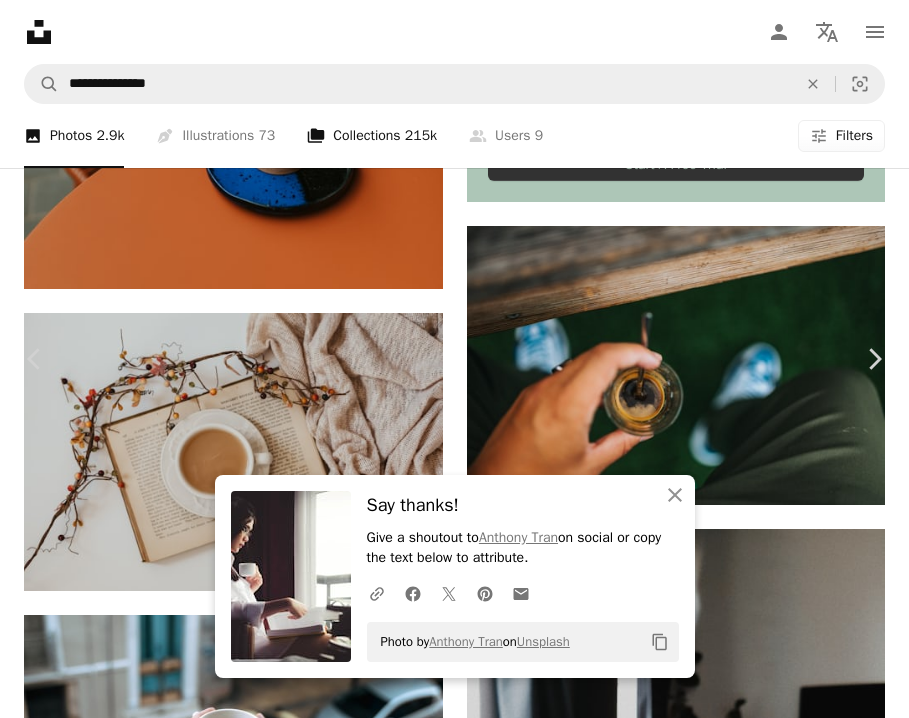 click on "An X shape" at bounding box center (20, 20) 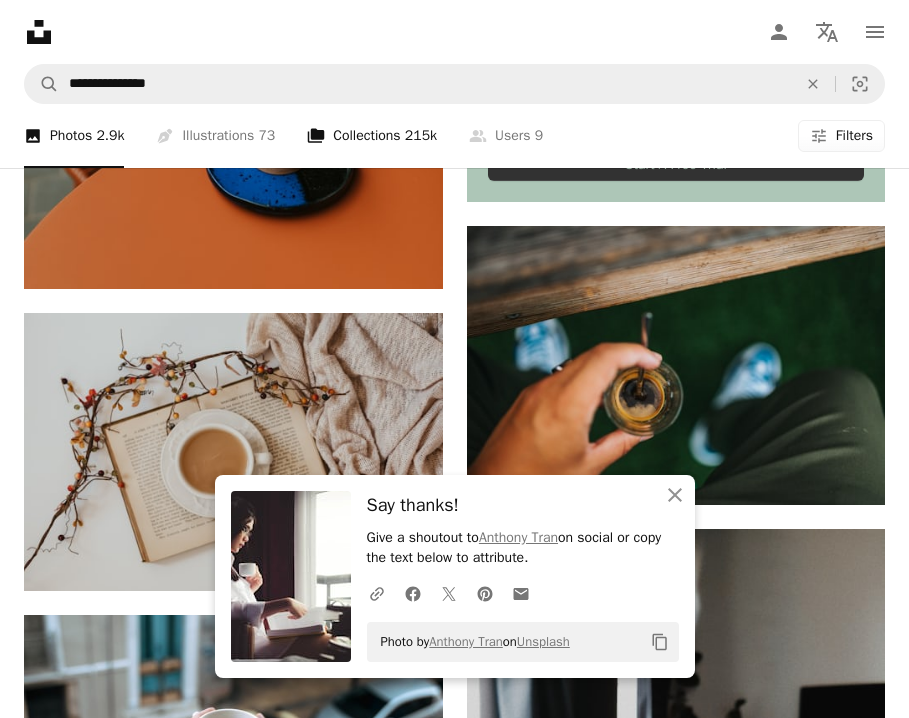 click on "Unsplash logo Unsplash Home" 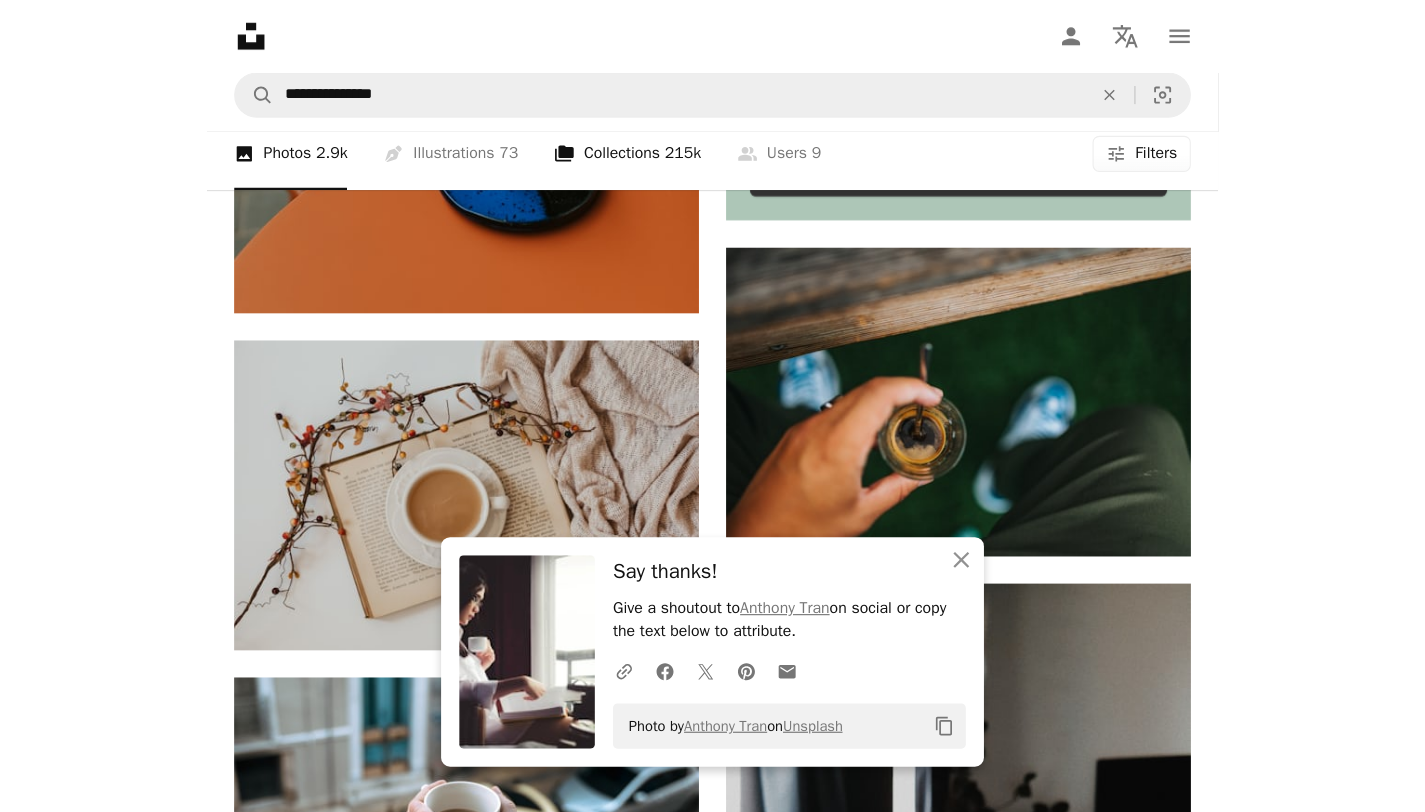 scroll, scrollTop: 0, scrollLeft: 0, axis: both 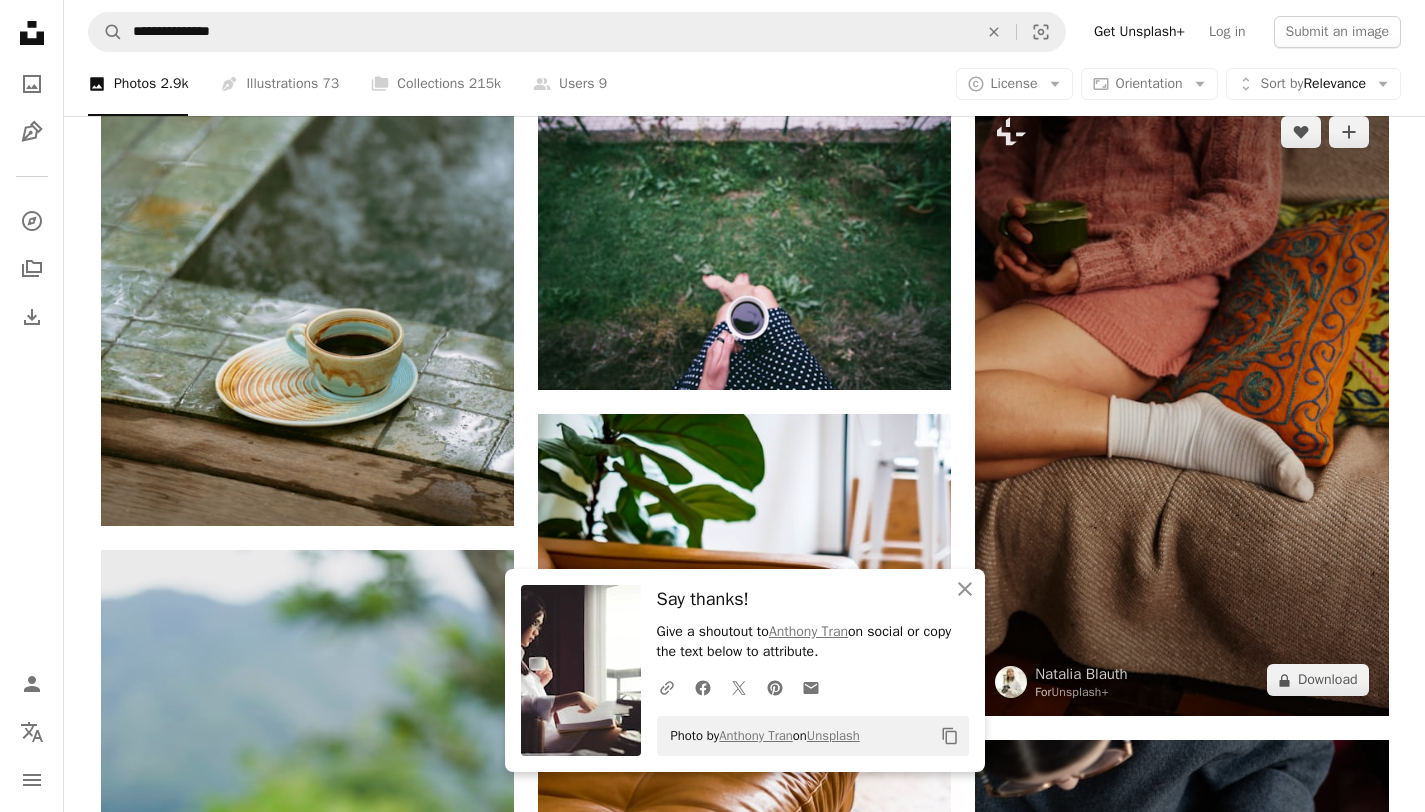 click at bounding box center [1181, 406] 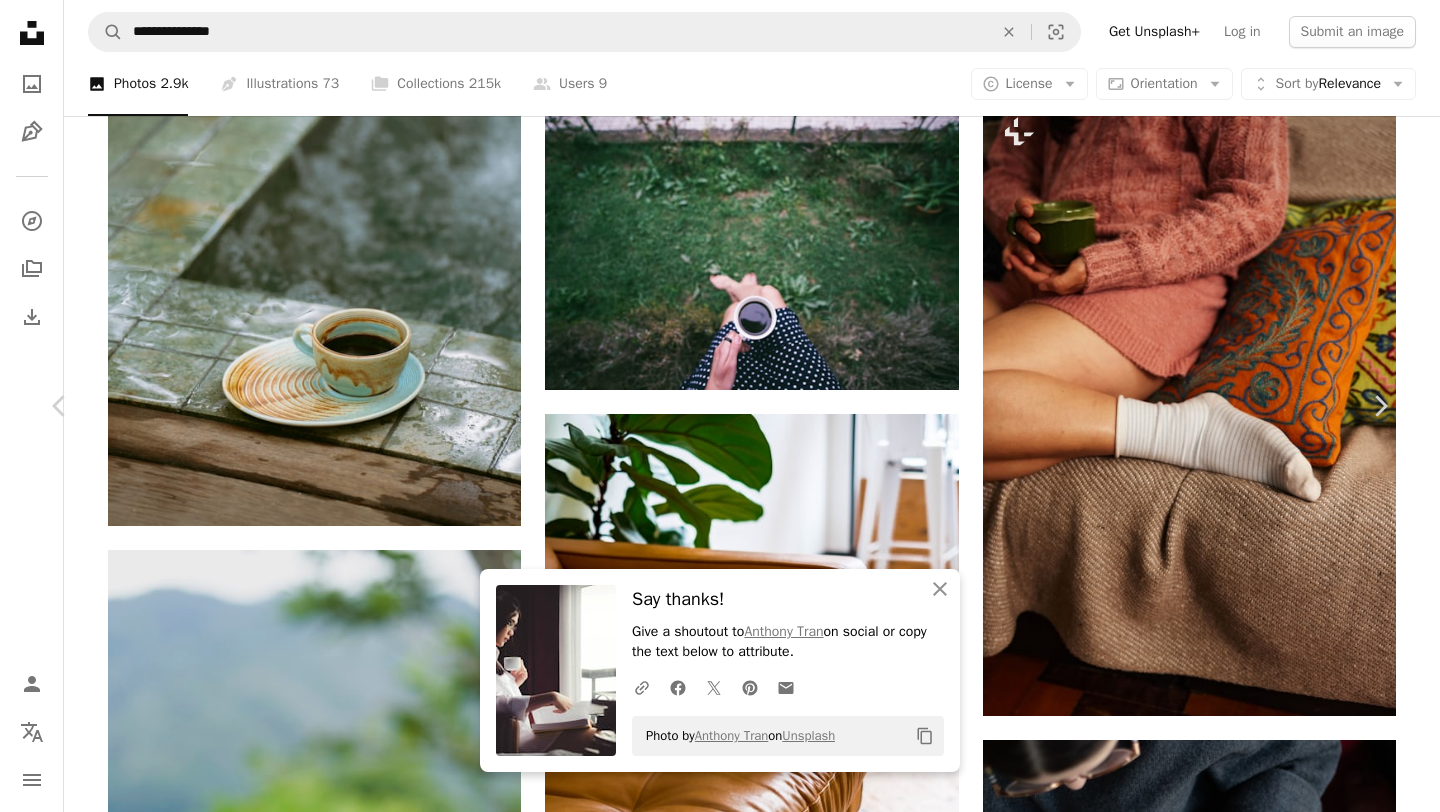 click on "A lock   Download" at bounding box center [1229, 3600] 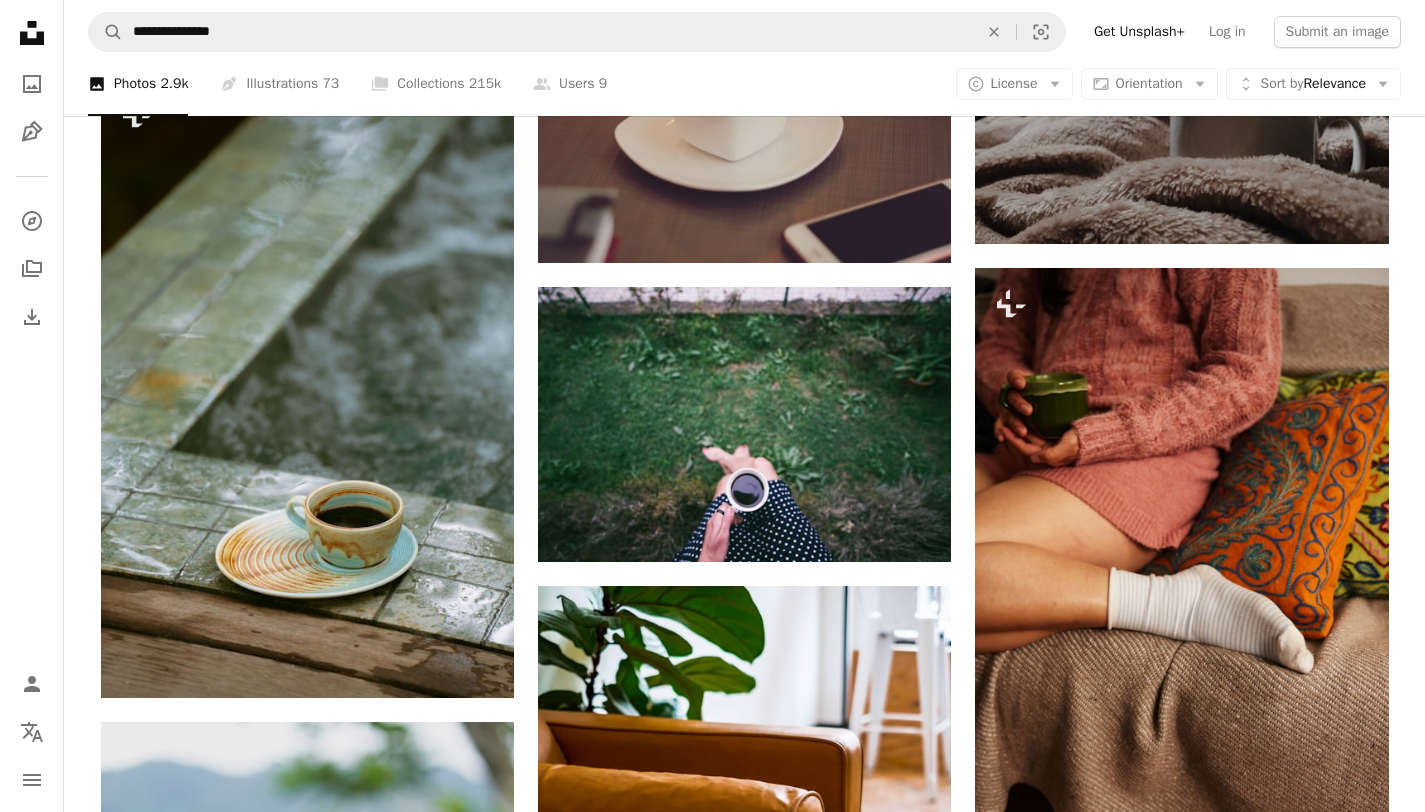scroll, scrollTop: 448, scrollLeft: 0, axis: vertical 